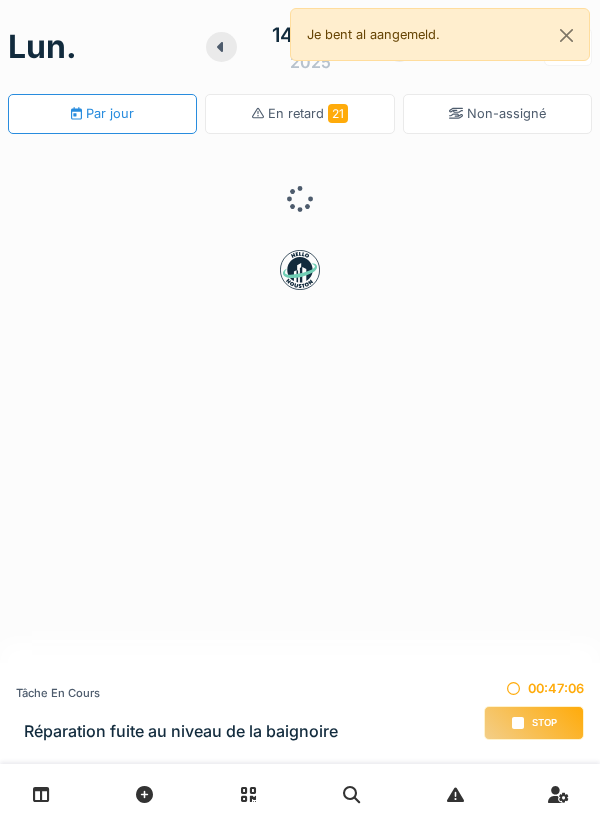 scroll, scrollTop: 0, scrollLeft: 0, axis: both 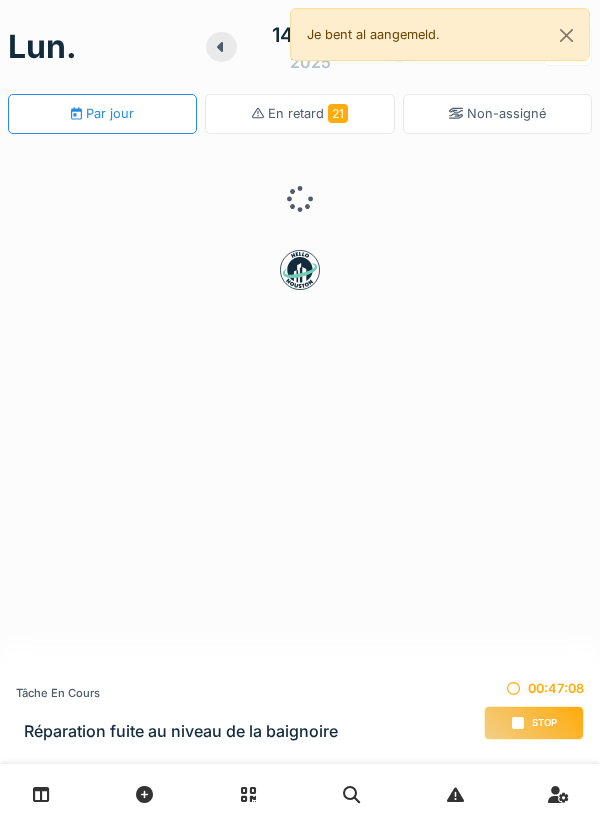 click on "Stop" at bounding box center [544, 723] 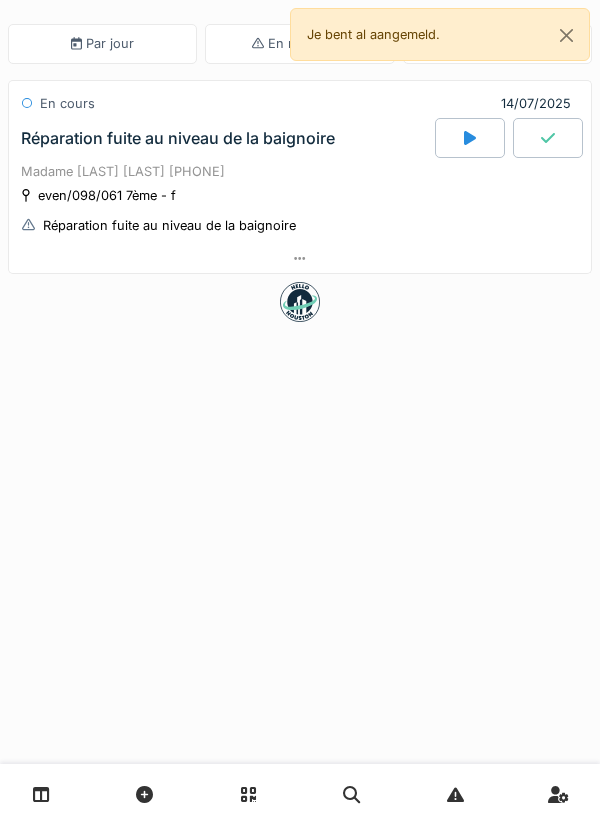 click on "Réparation fuite au niveau de la baignoire" at bounding box center [178, 138] 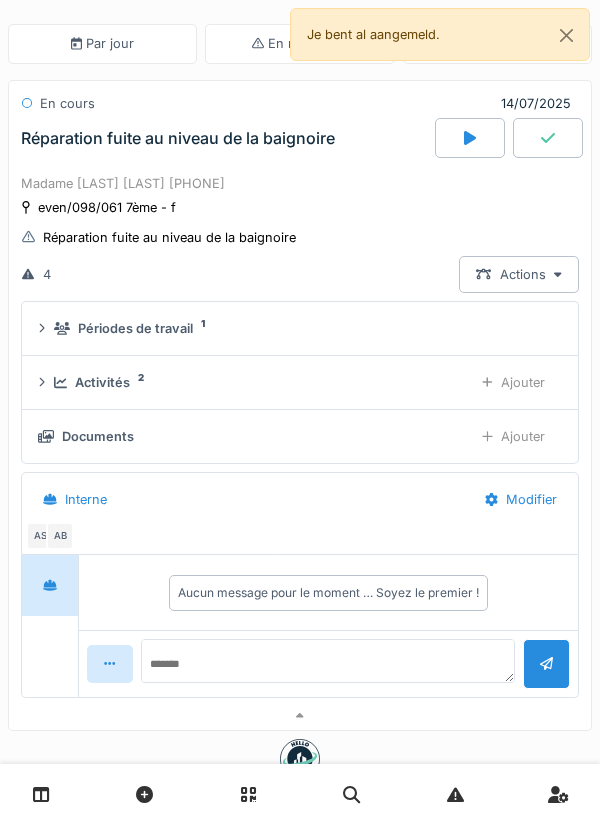 click on "Documents" at bounding box center [247, 436] 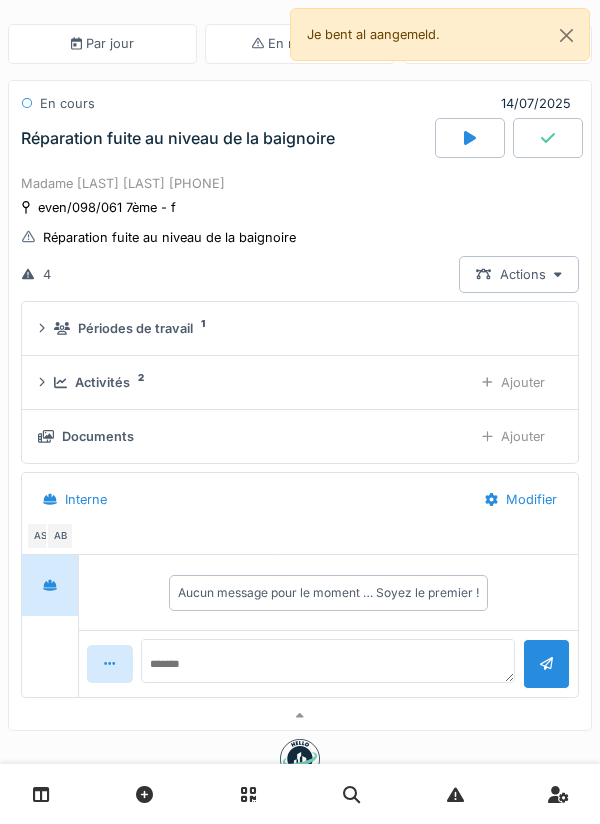 click on "Périodes de travail 1" at bounding box center [300, 328] 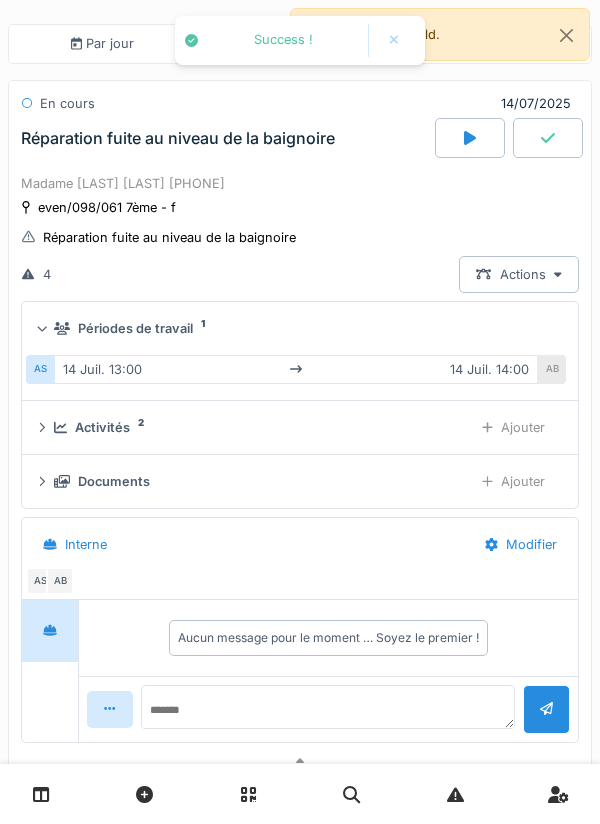 click on "Ajouter" at bounding box center [513, 481] 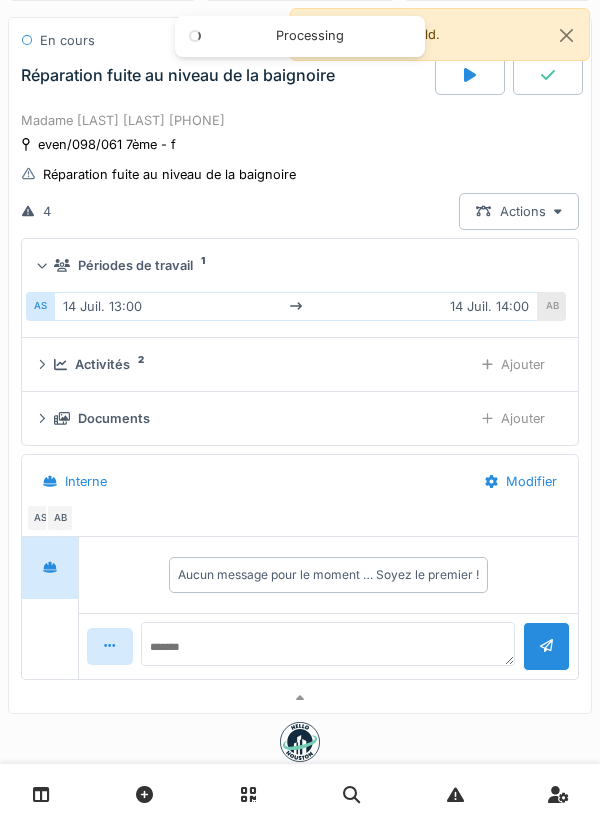 scroll, scrollTop: 109, scrollLeft: 0, axis: vertical 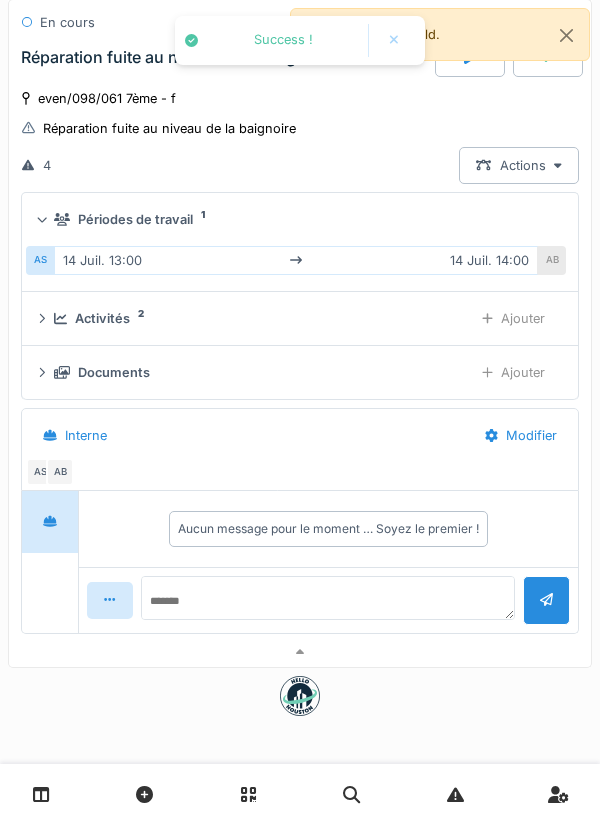 click at bounding box center [300, 652] 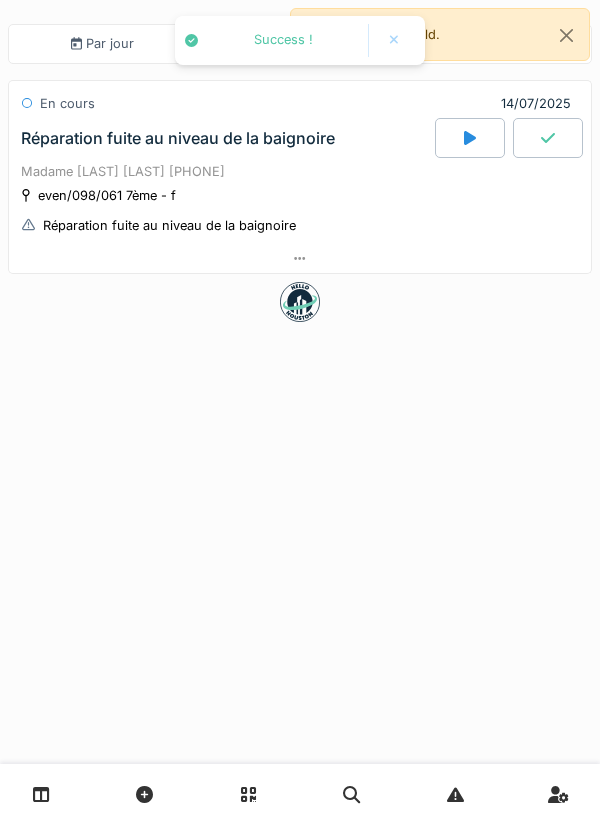 scroll, scrollTop: 0, scrollLeft: 0, axis: both 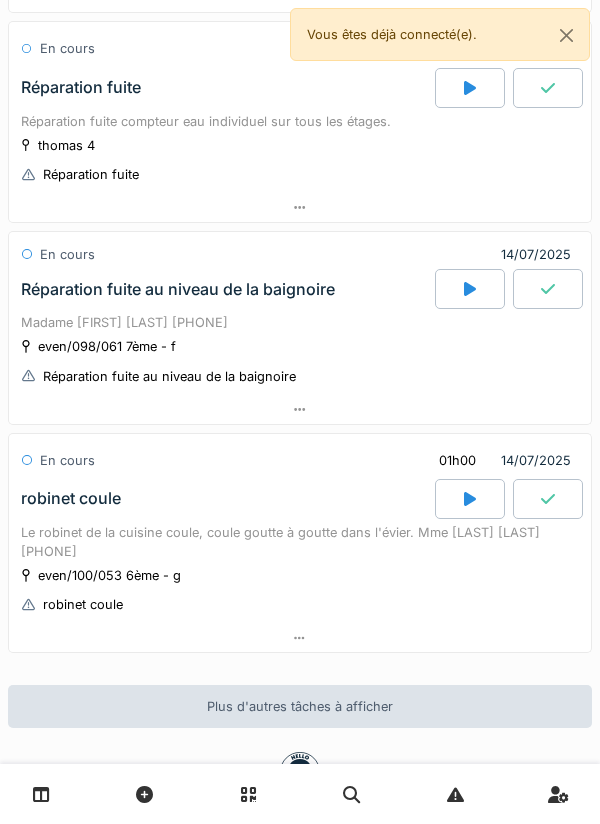 click on "Madame [LAST] [LAST] [PHONE]" at bounding box center (300, 322) 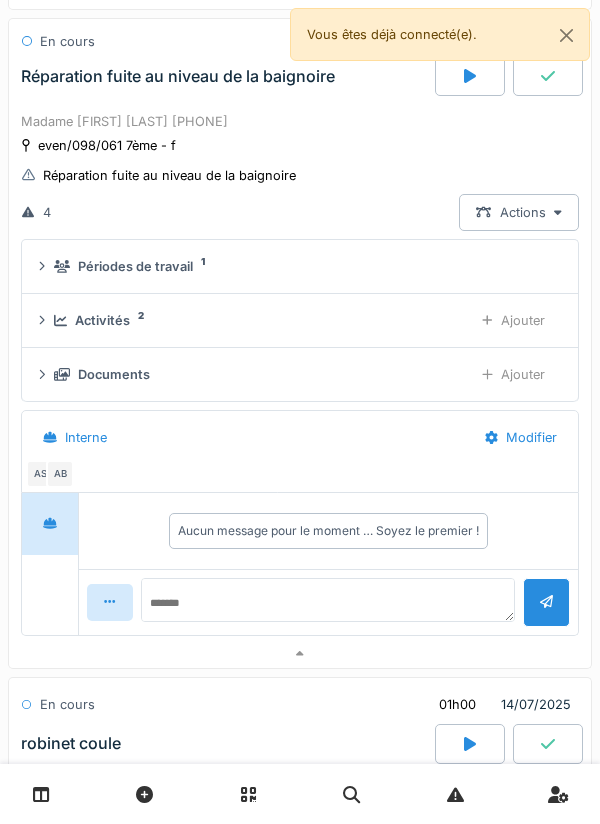 scroll, scrollTop: 796, scrollLeft: 0, axis: vertical 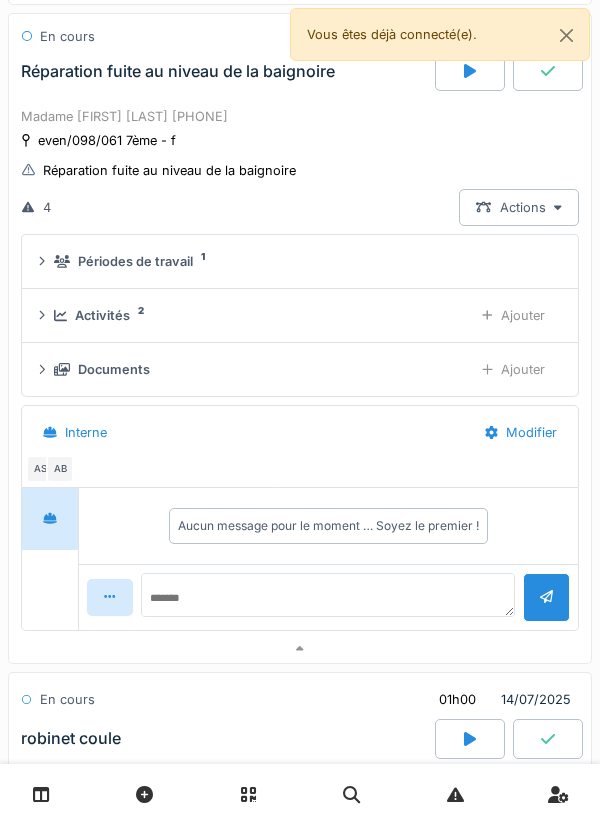 click on "Documents" at bounding box center (255, 369) 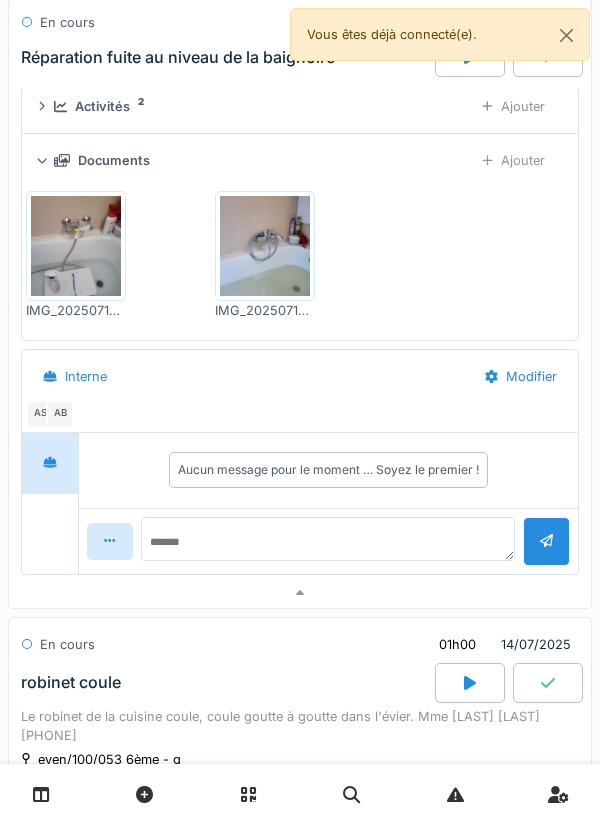 scroll, scrollTop: 1003, scrollLeft: 0, axis: vertical 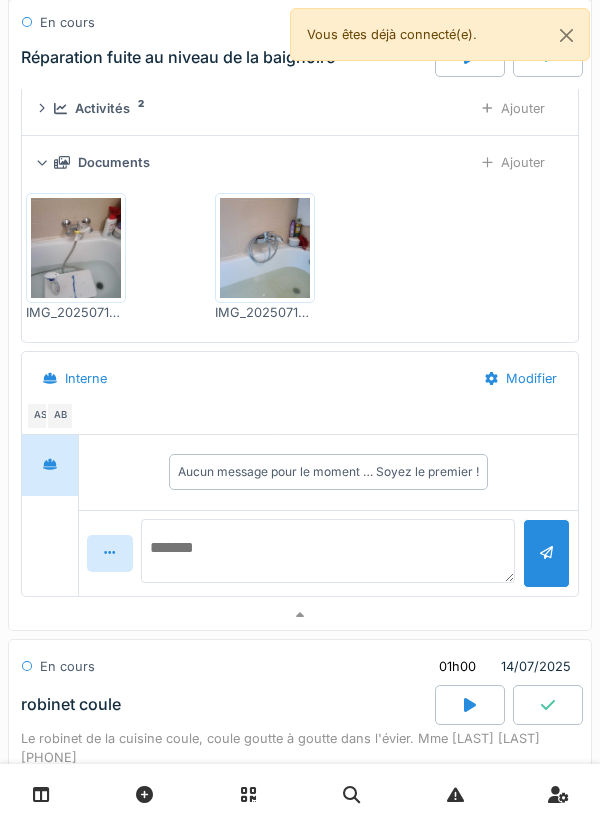 click at bounding box center [328, 551] 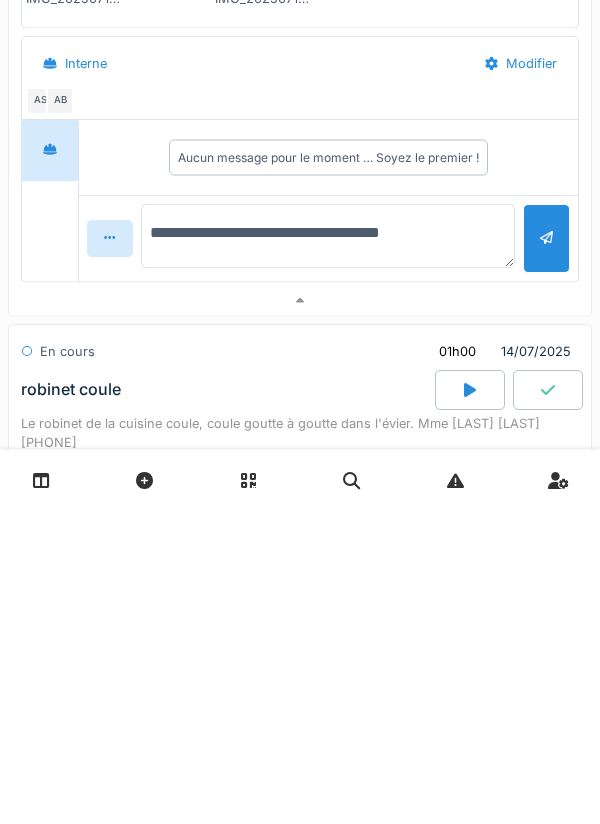 type on "**********" 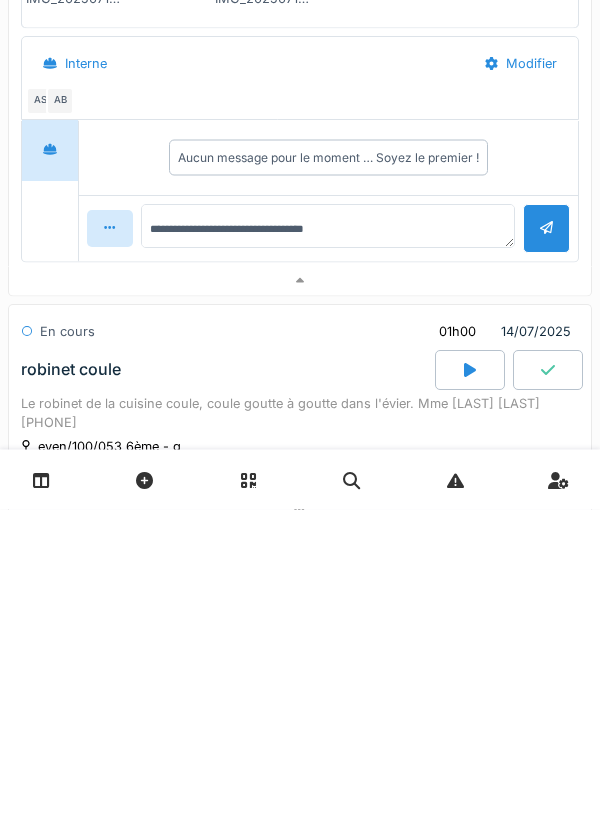 click at bounding box center (546, 543) 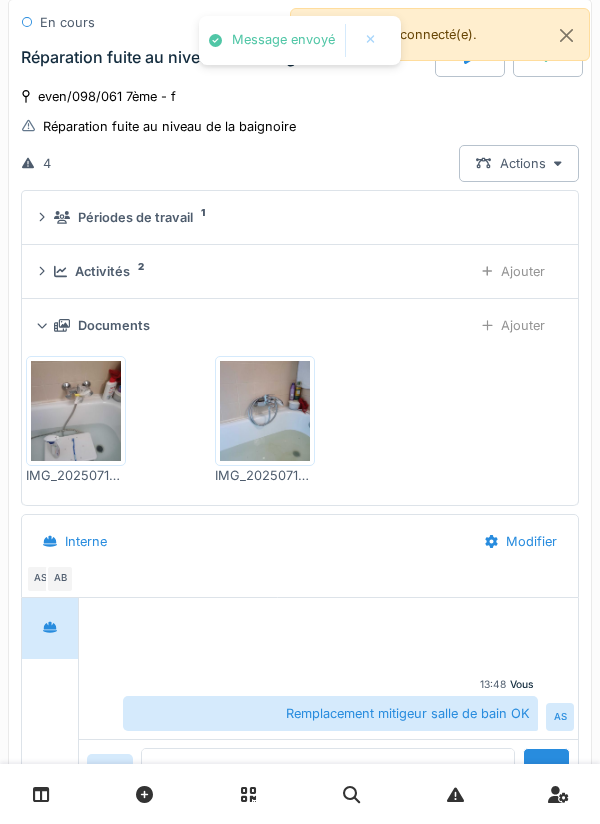 scroll, scrollTop: 783, scrollLeft: 0, axis: vertical 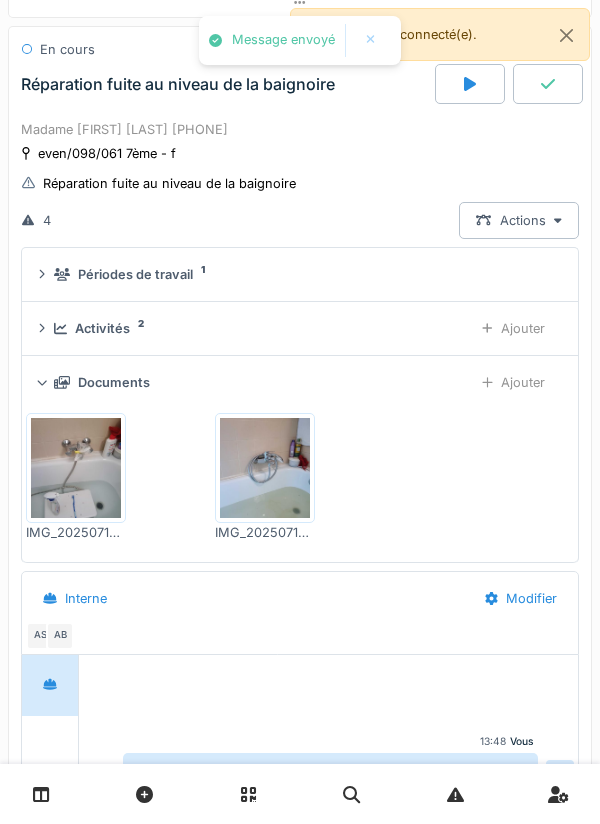 click on "Ajouter" at bounding box center (513, 328) 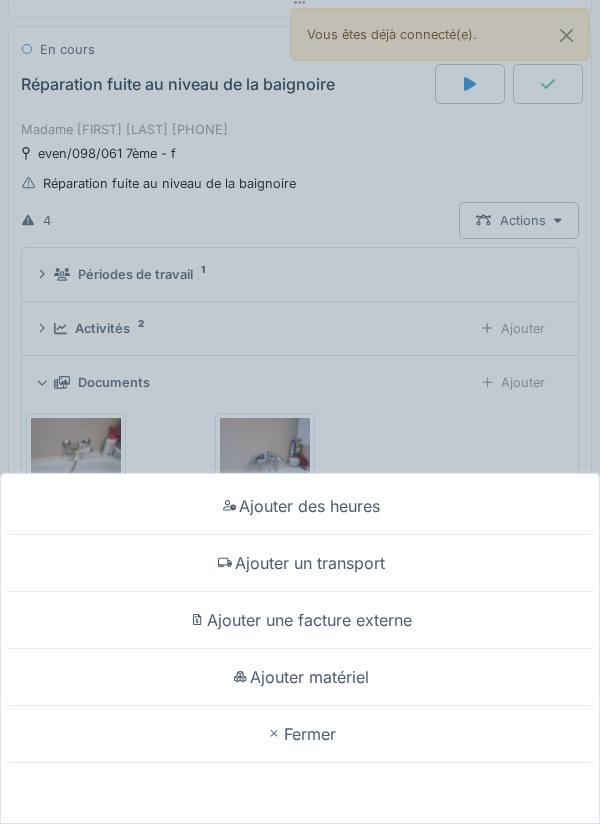 click on "Ajouter matériel" at bounding box center (300, 677) 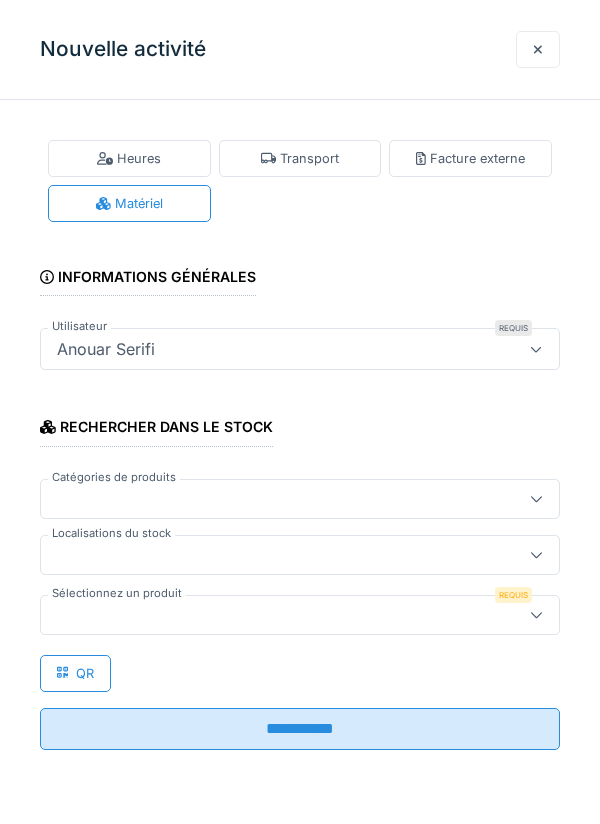 click at bounding box center (274, 555) 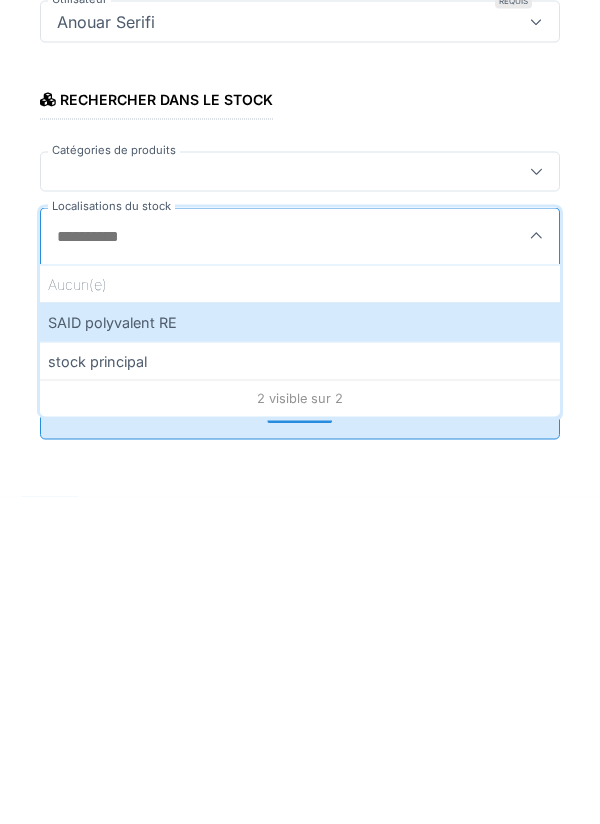 click on "SAID polyvalent RE" at bounding box center (300, 649) 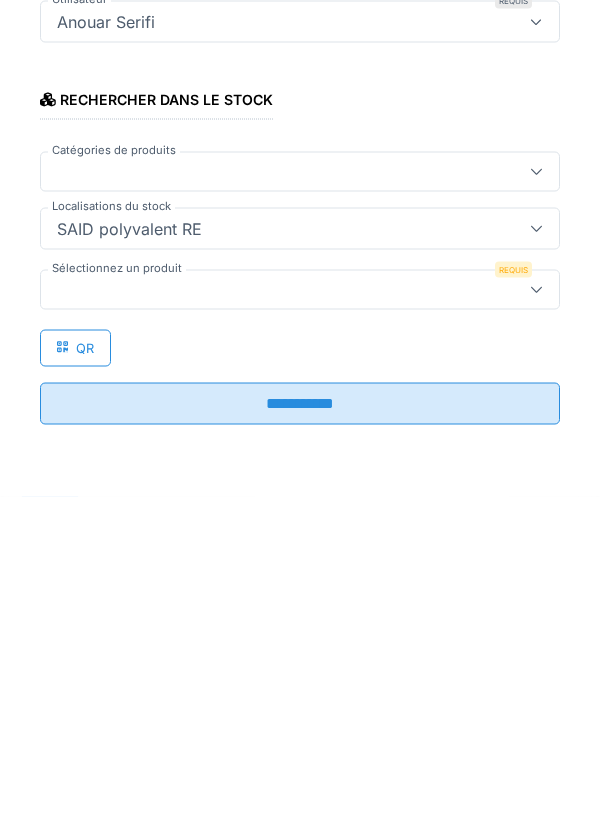 type on "***" 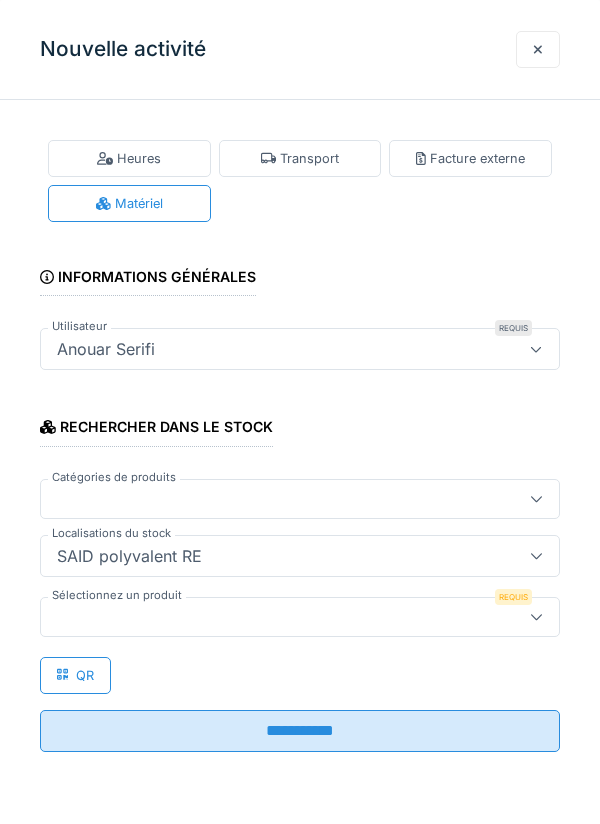click at bounding box center (300, 617) 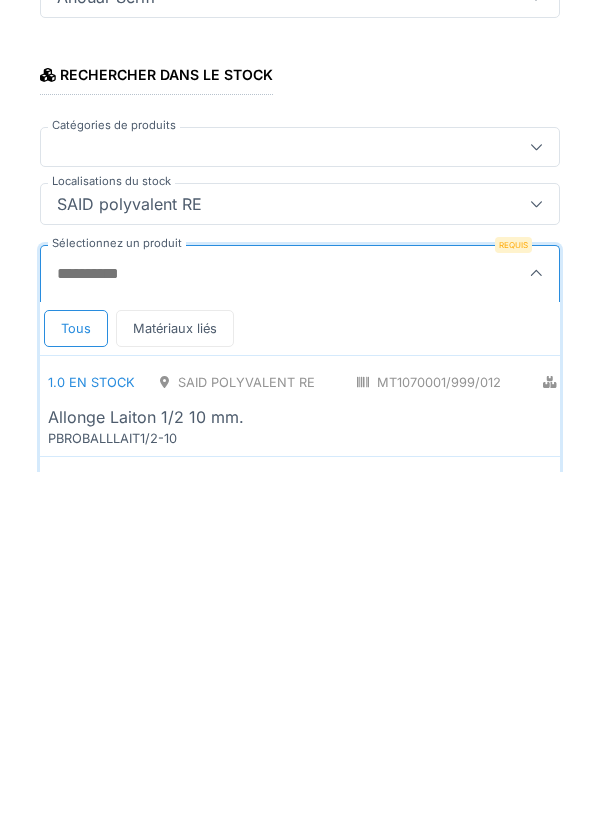 scroll, scrollTop: 1, scrollLeft: 0, axis: vertical 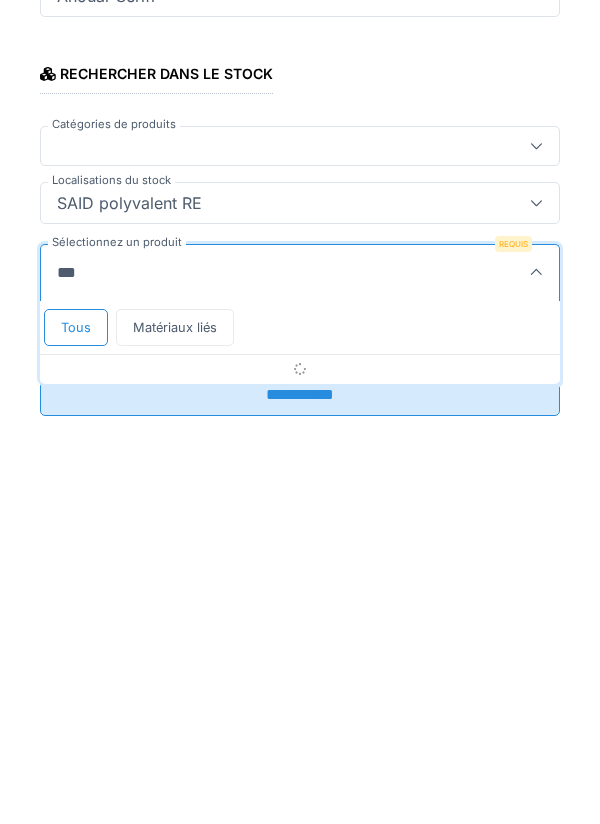 type on "****" 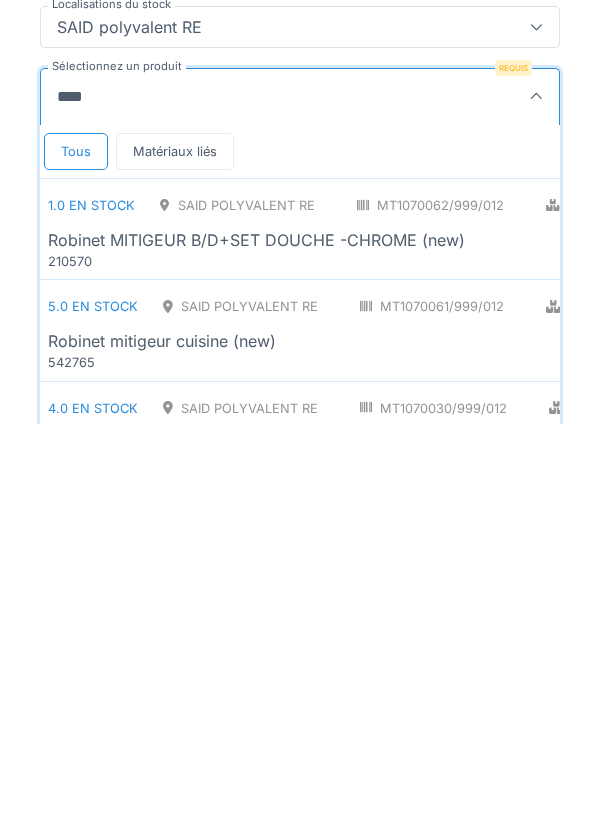 scroll, scrollTop: 138, scrollLeft: 0, axis: vertical 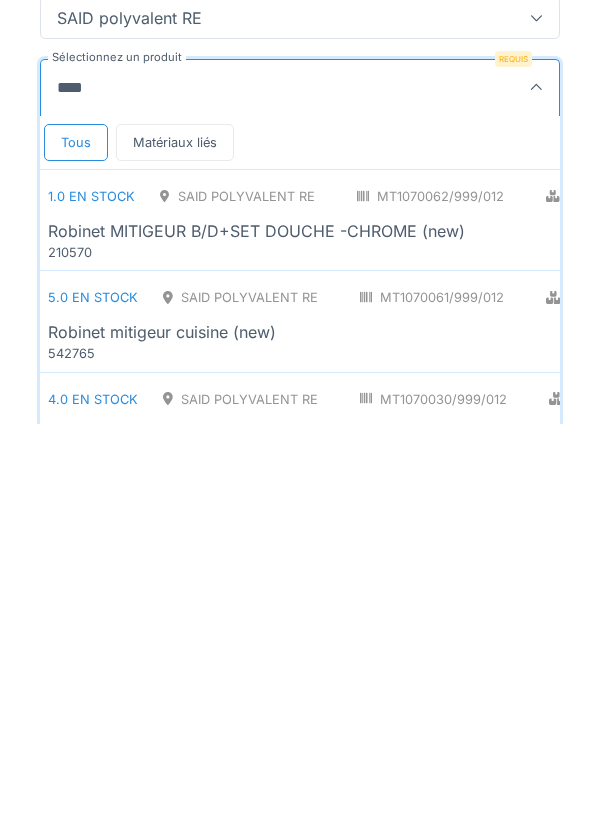 click on "Robinet MITIGEUR B/D+SET DOUCHE -CHROME (new)" at bounding box center [256, 631] 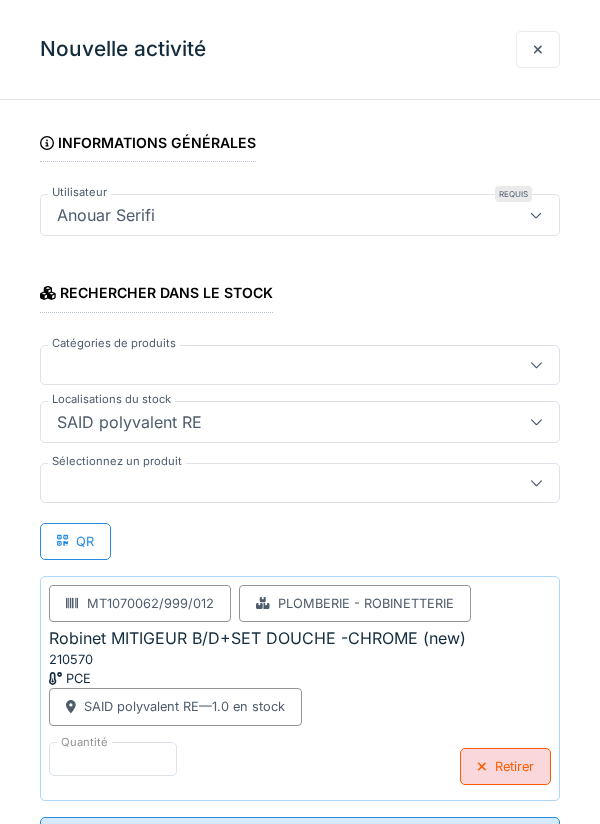 scroll, scrollTop: 129, scrollLeft: 0, axis: vertical 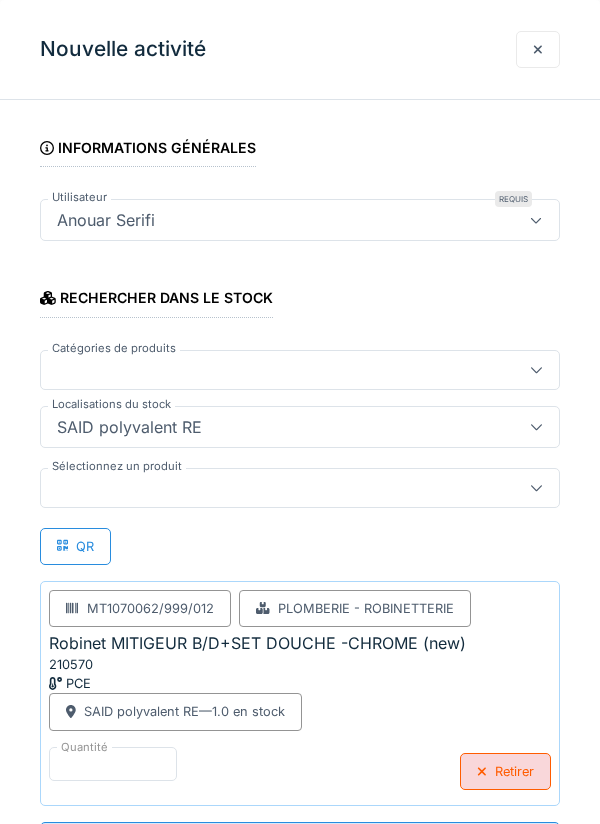 click on "**********" at bounding box center [300, 843] 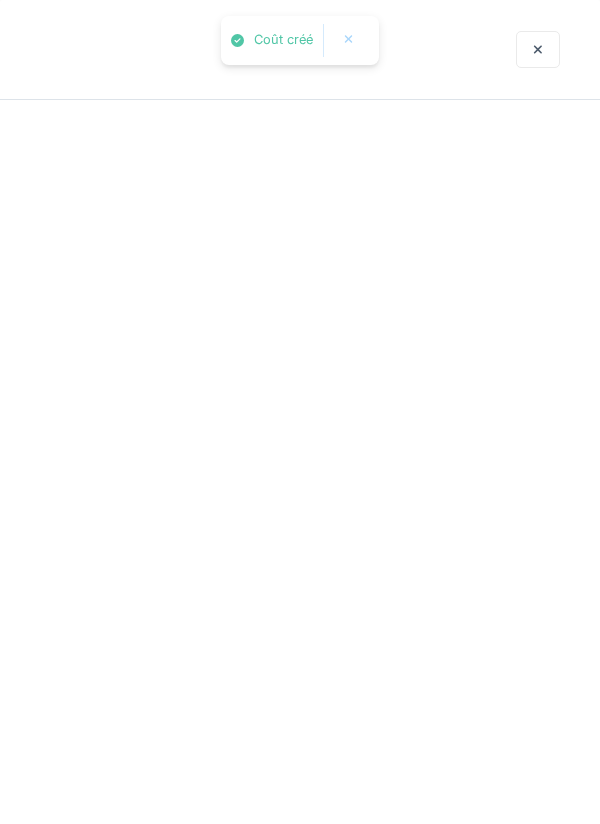 scroll, scrollTop: 0, scrollLeft: 0, axis: both 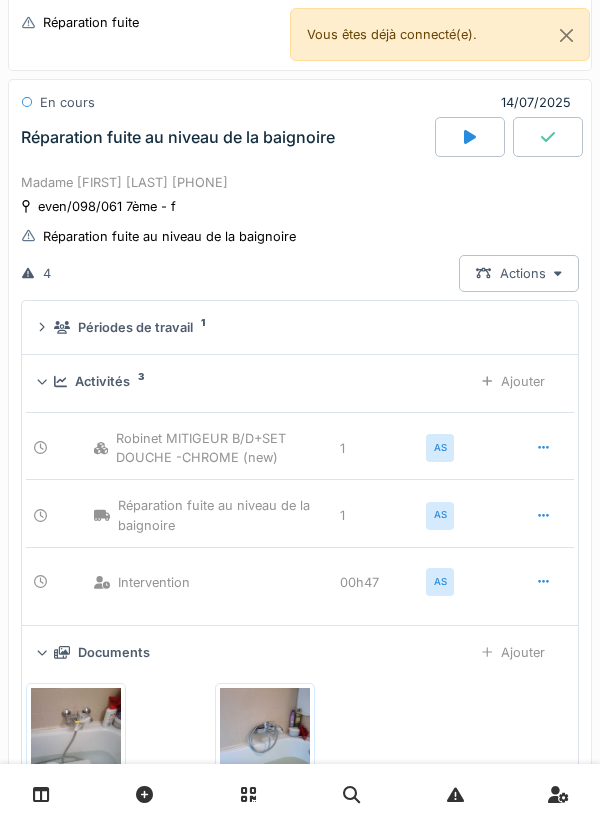 click at bounding box center (548, 137) 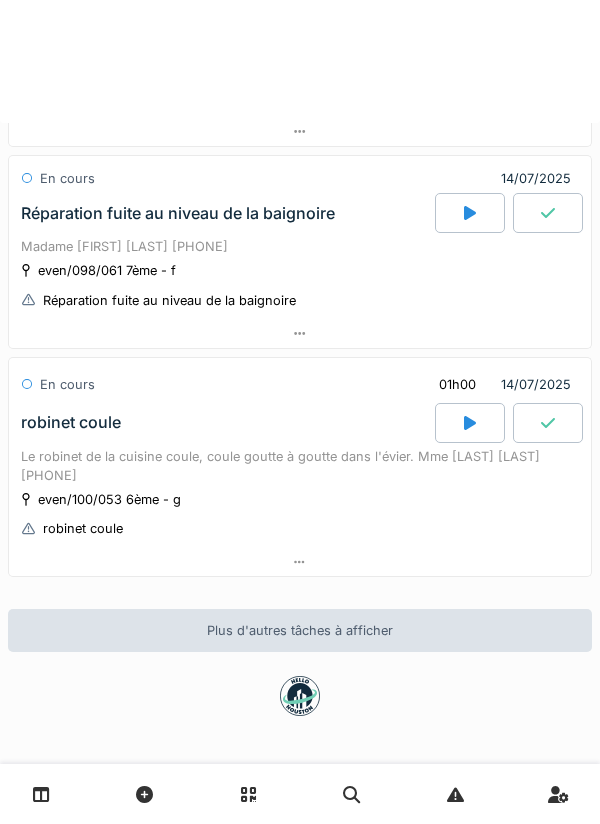 scroll, scrollTop: 558, scrollLeft: 0, axis: vertical 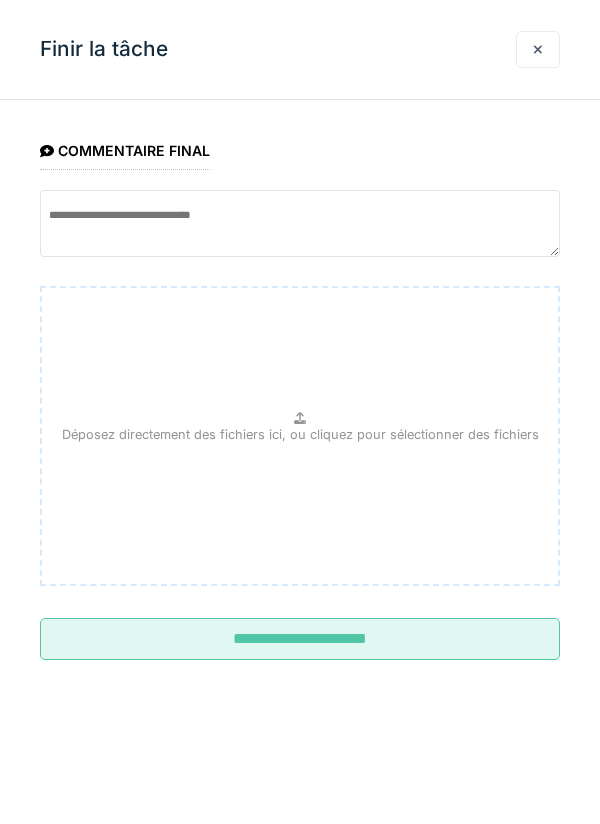 click on "**********" at bounding box center (300, 639) 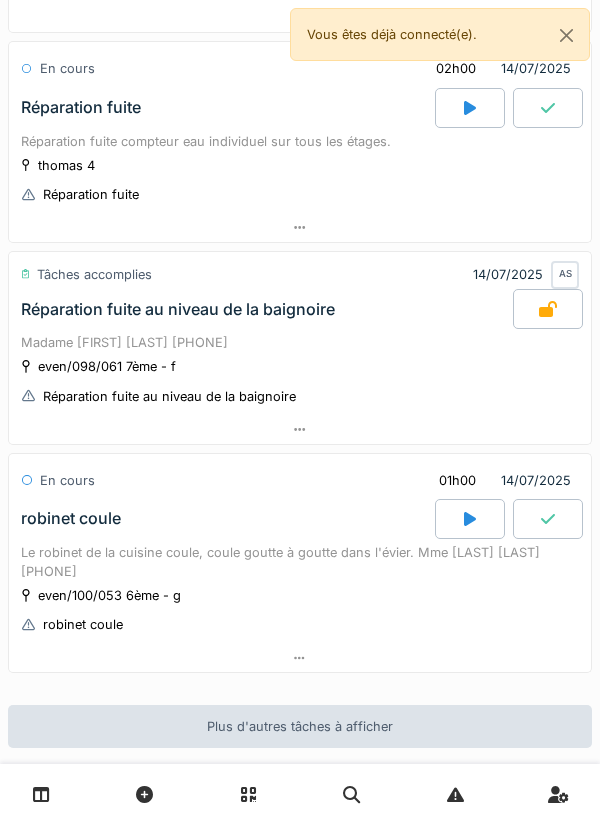 click on "Le robinet de la cuisine coule, coule goutte à goutte dans l'évier. Mme [LAST] [LAST] [PHONE]" at bounding box center (300, 562) 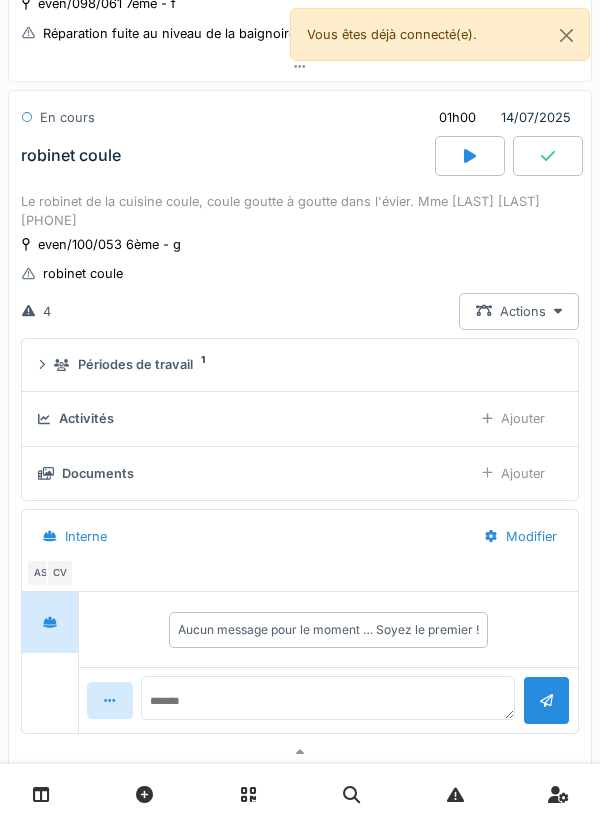scroll, scrollTop: 930, scrollLeft: 0, axis: vertical 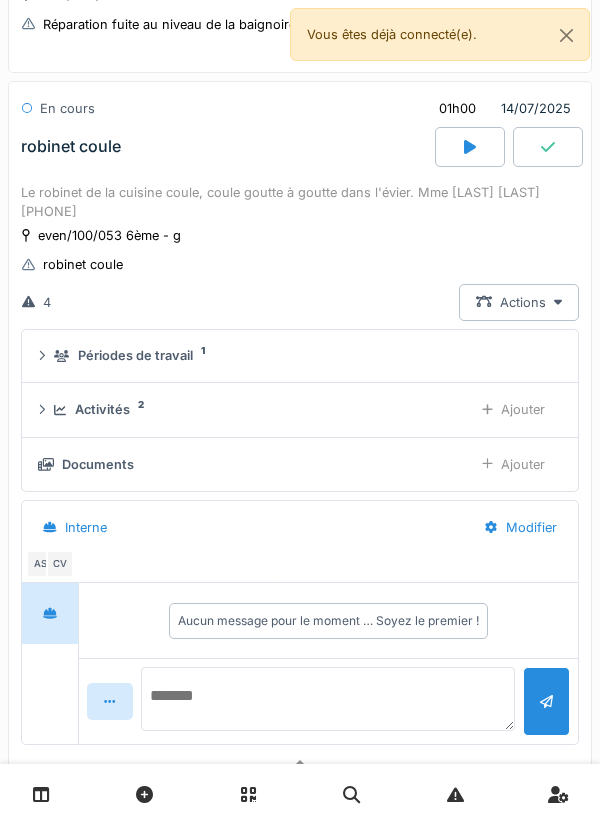 click at bounding box center (328, 699) 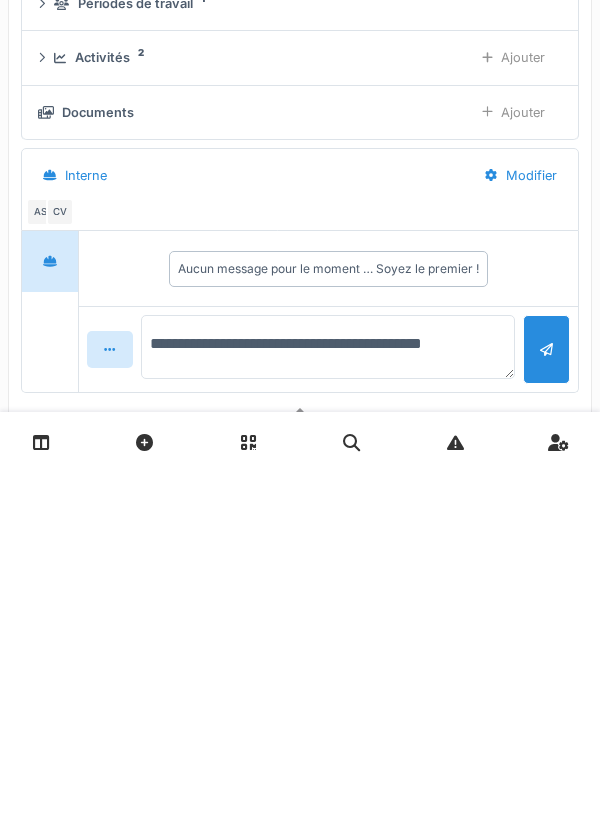type on "**********" 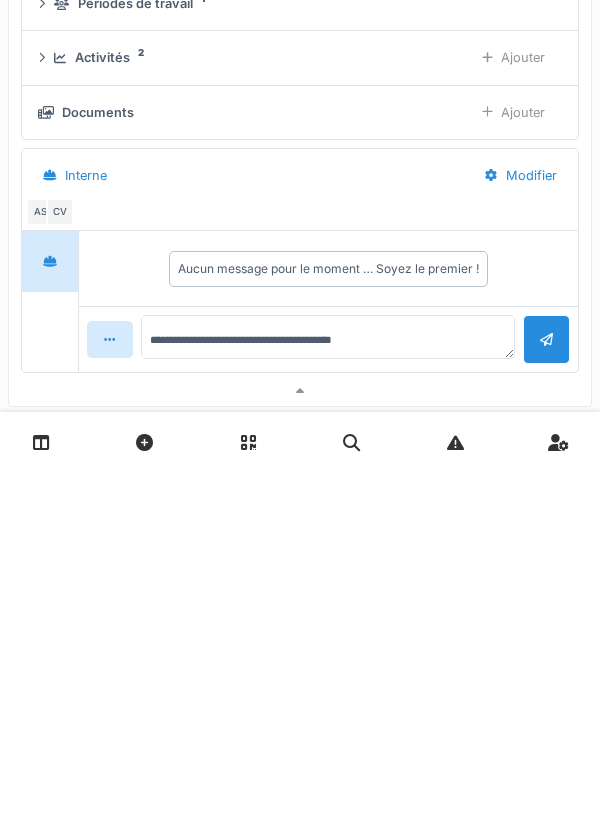 click at bounding box center (546, 691) 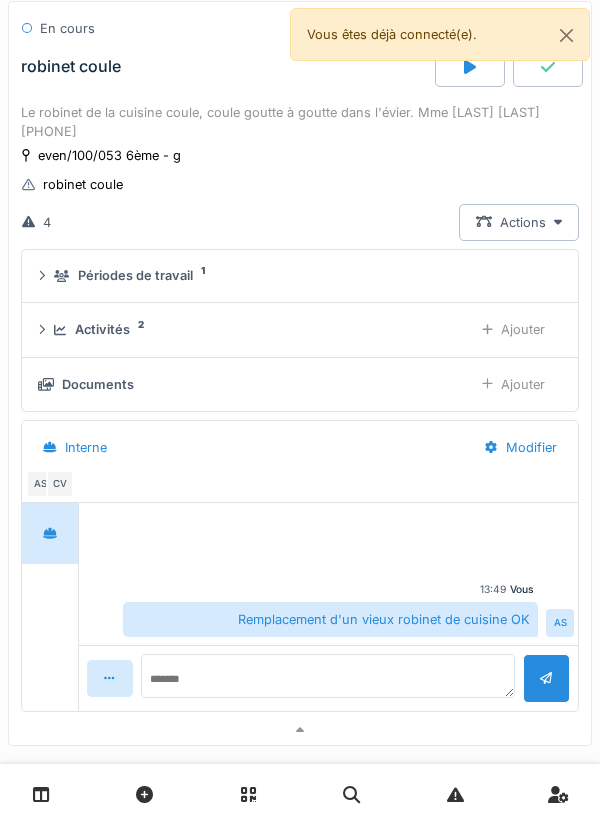 scroll, scrollTop: 1093, scrollLeft: 0, axis: vertical 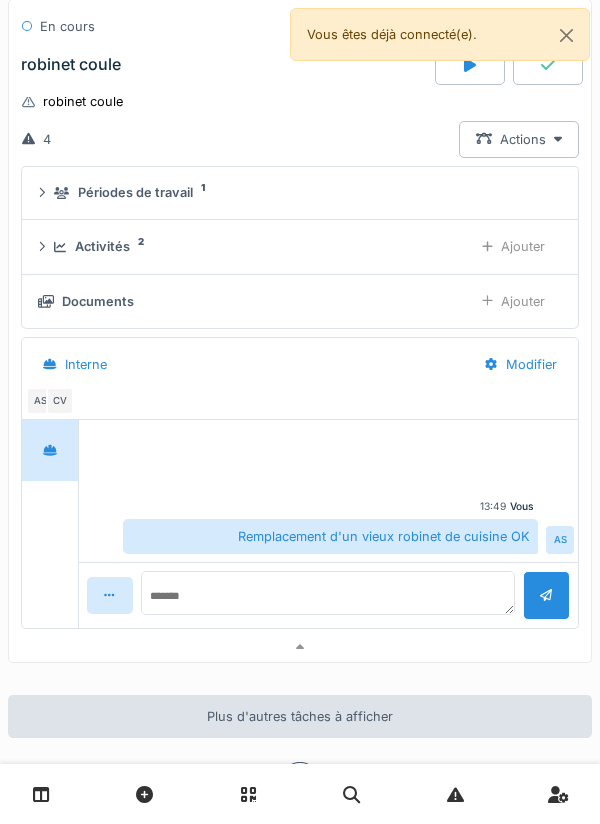 click on "Ajouter" at bounding box center (513, 301) 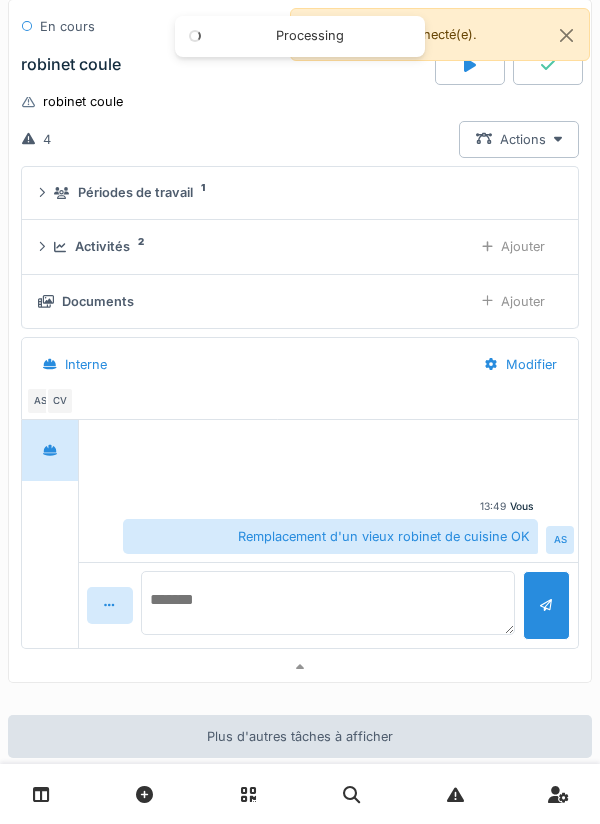 click at bounding box center (328, 603) 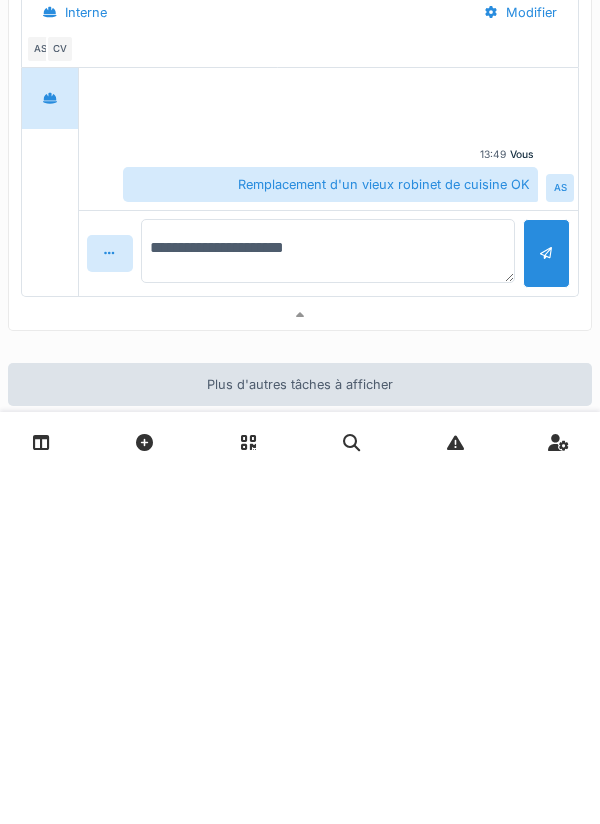 type on "**********" 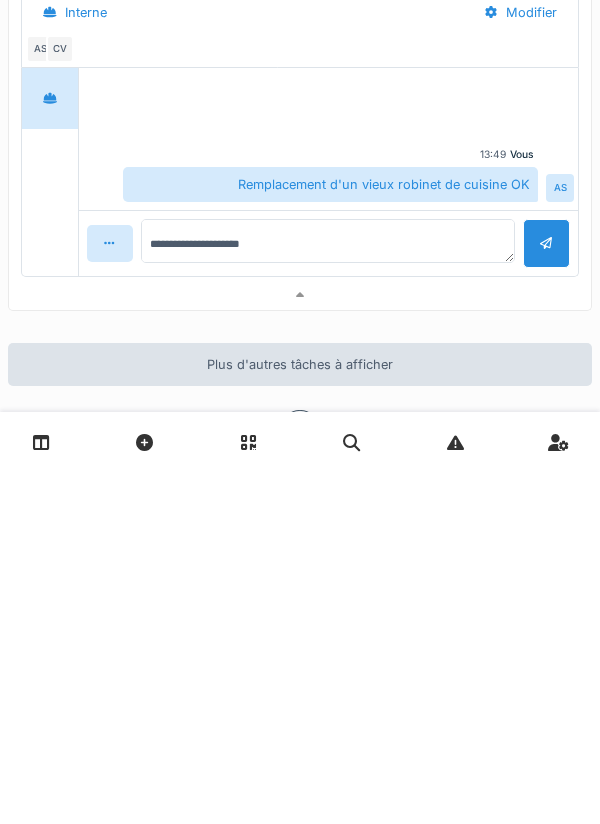 click at bounding box center (546, 595) 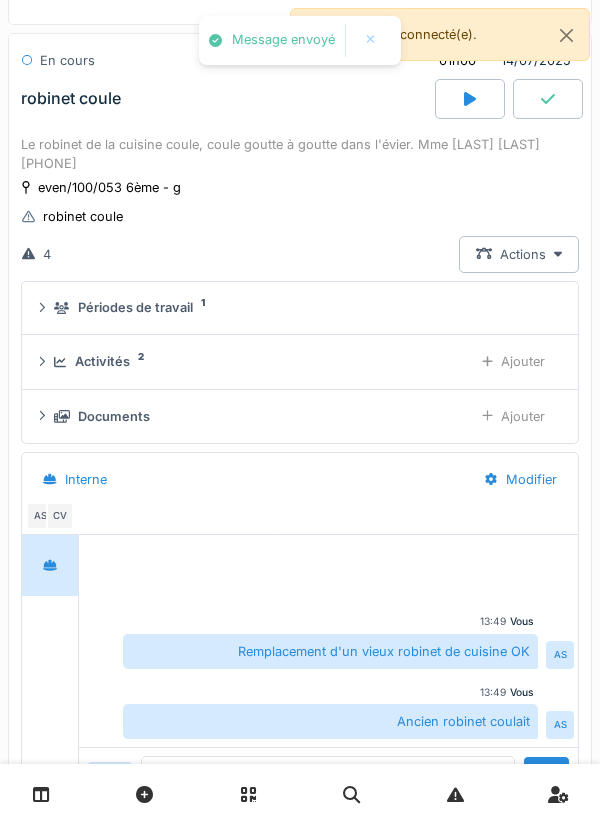scroll, scrollTop: 940, scrollLeft: 0, axis: vertical 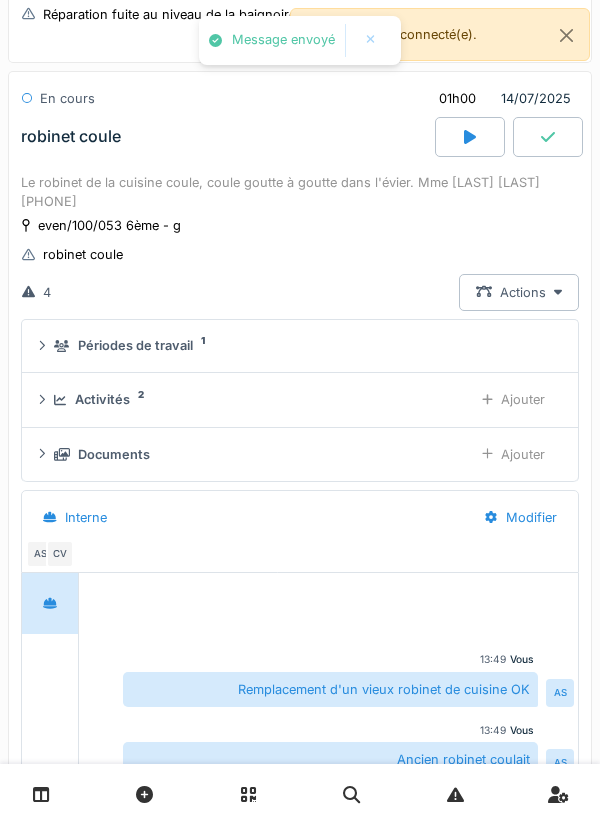 click on "Documents Ajouter" at bounding box center (300, 454) 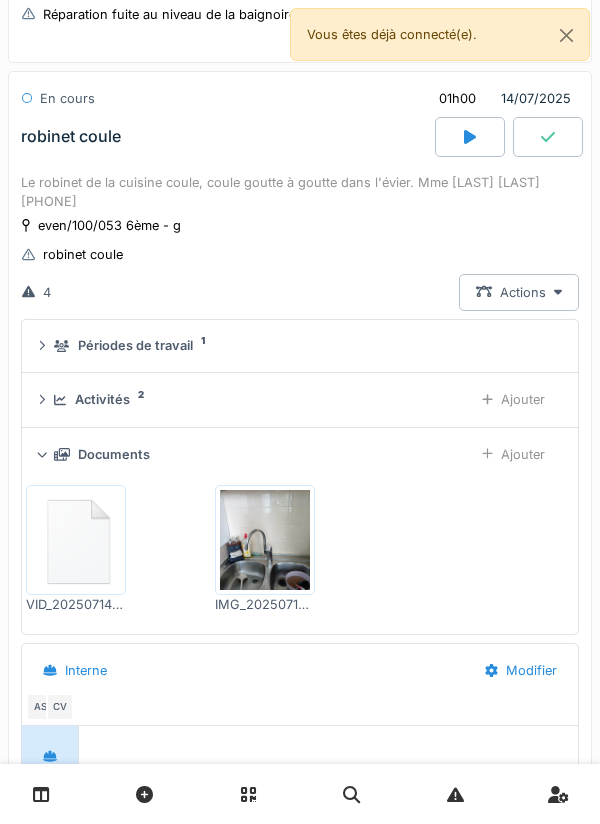 click on "Ajouter" at bounding box center (513, 454) 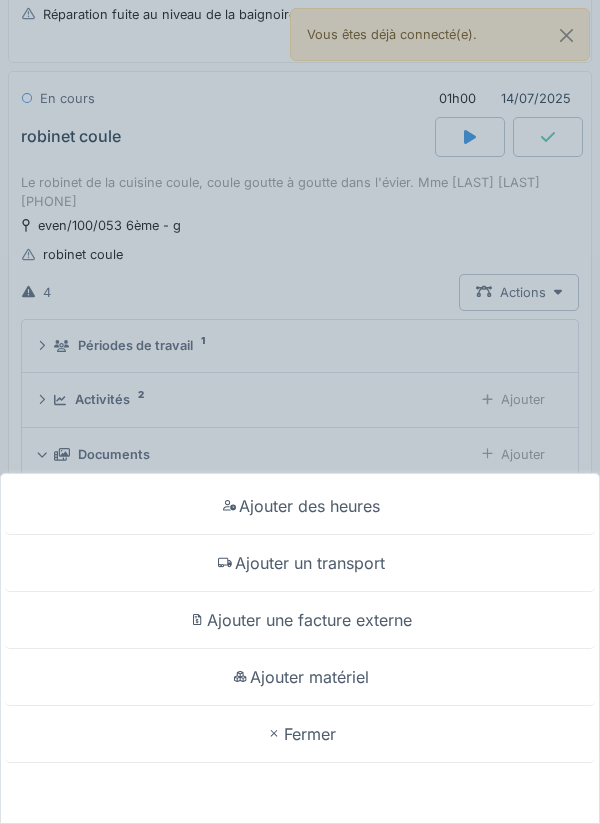 click on "Ajouter matériel" at bounding box center [300, 677] 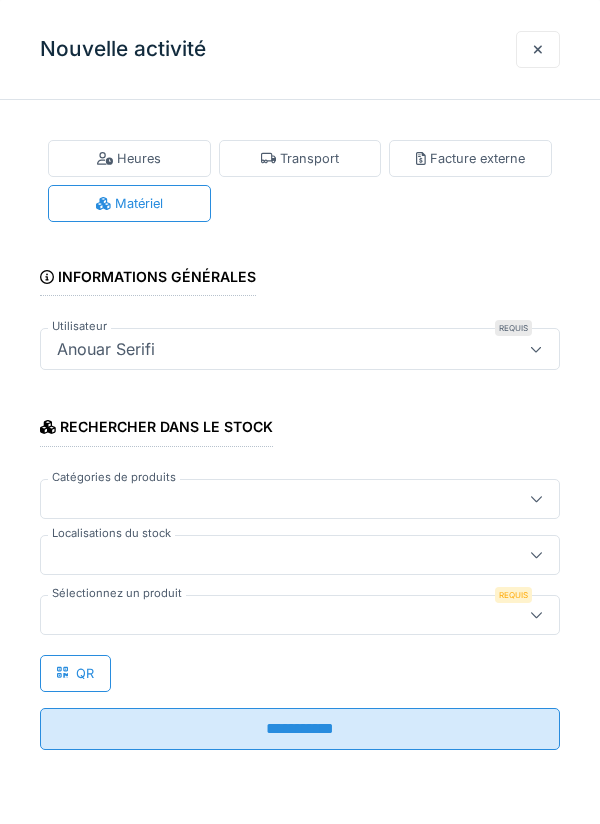 click at bounding box center [274, 555] 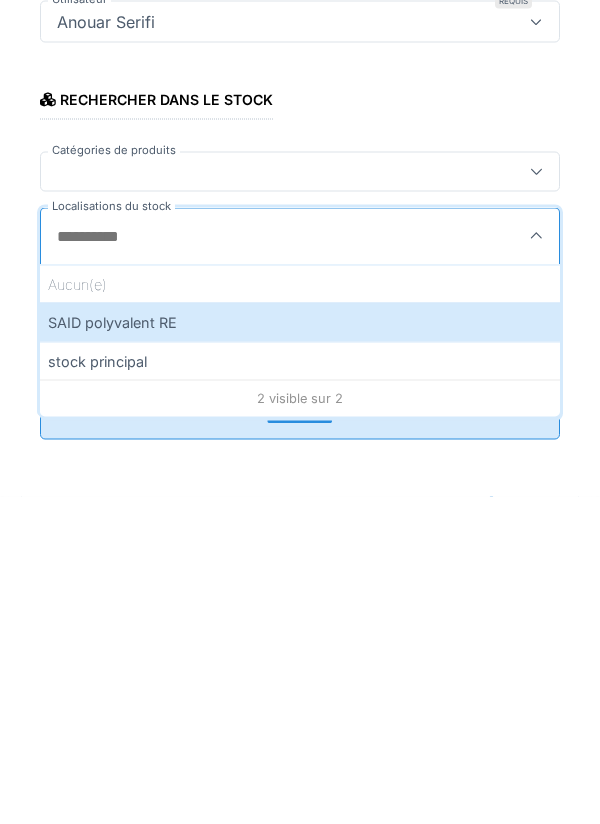 click on "SAID polyvalent RE" at bounding box center [300, 649] 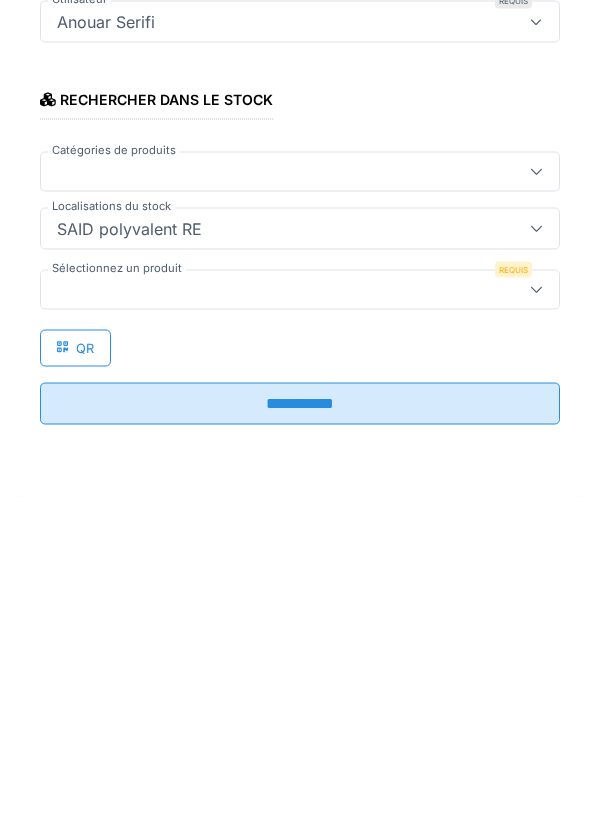 type on "***" 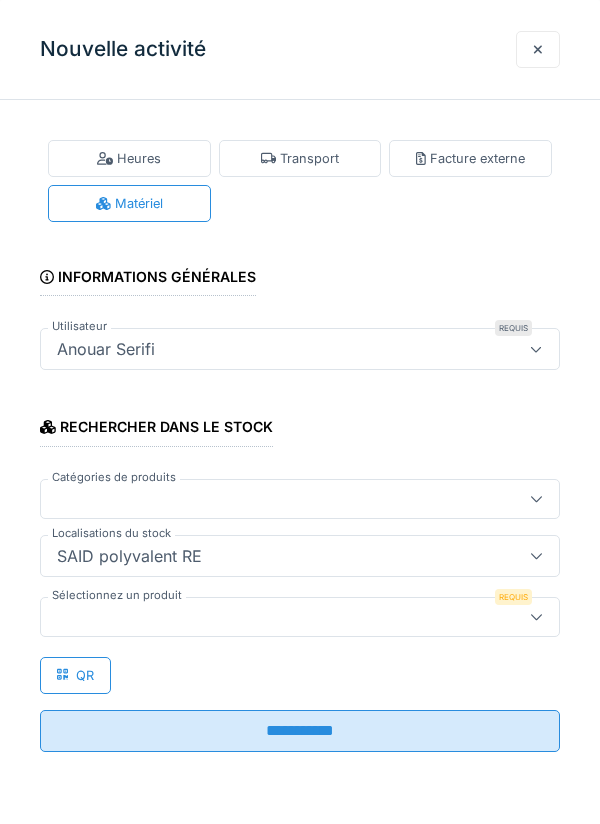 click at bounding box center (300, 617) 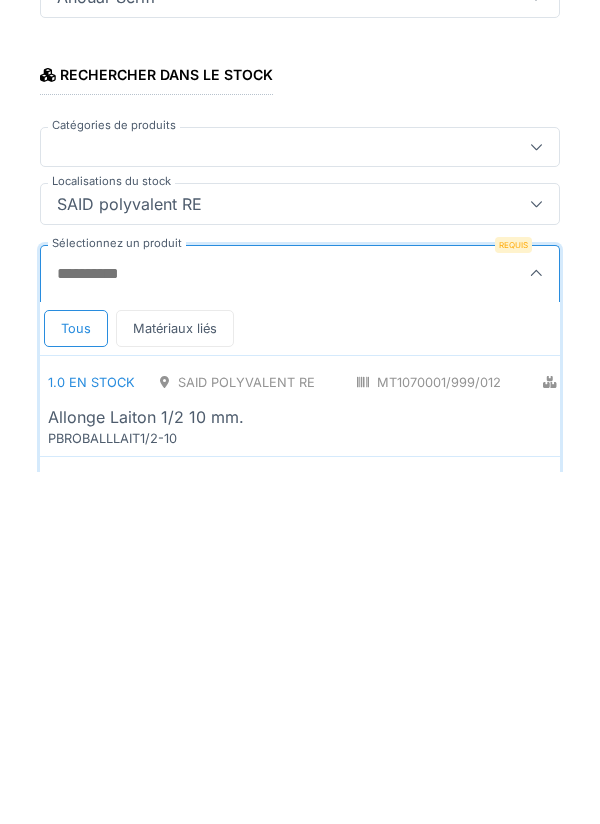 scroll, scrollTop: 1, scrollLeft: 0, axis: vertical 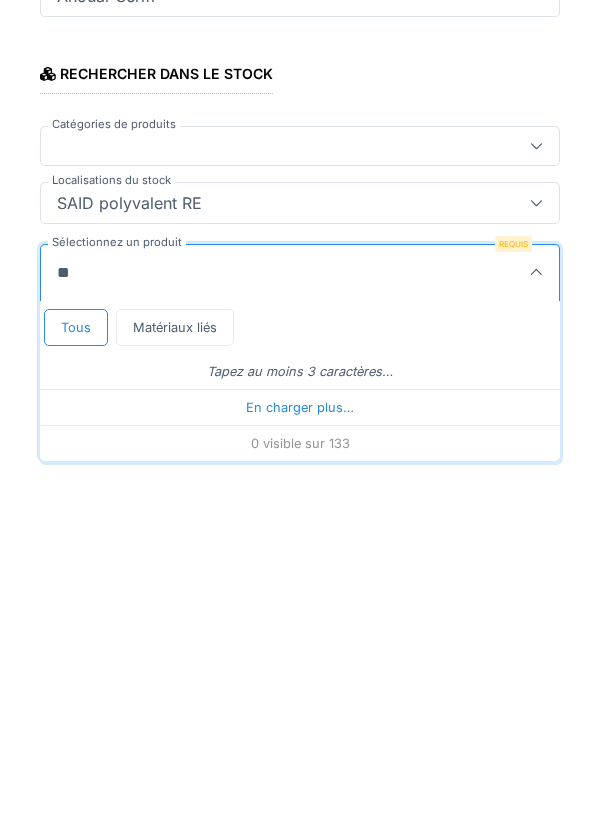 type on "***" 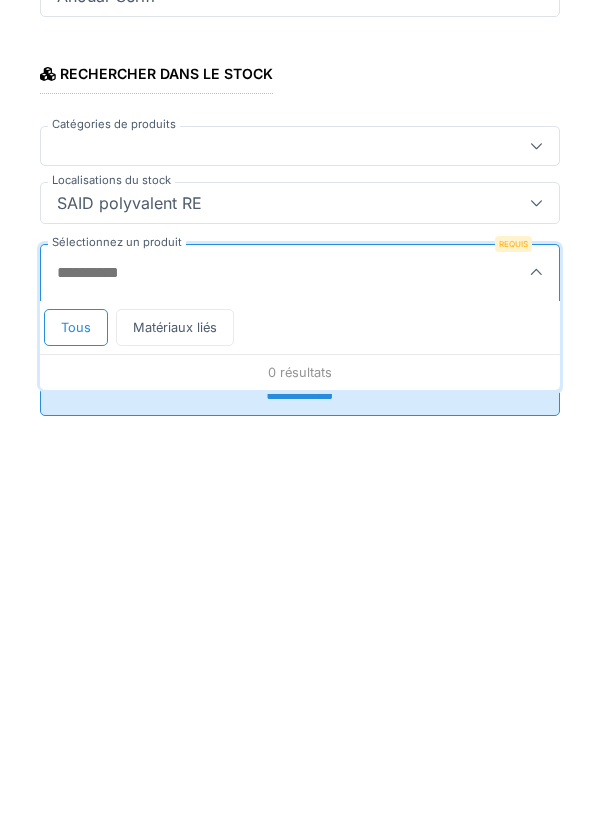 type on "*******" 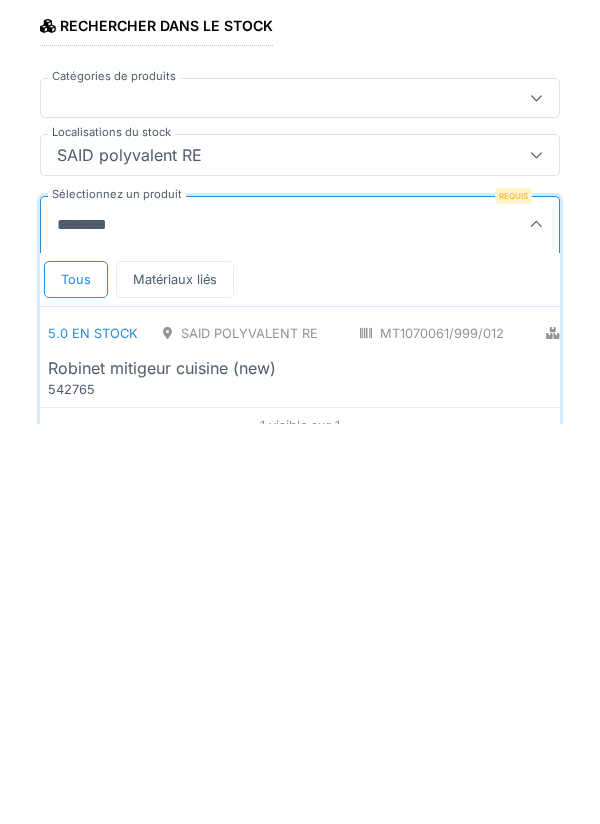 scroll, scrollTop: 20, scrollLeft: 0, axis: vertical 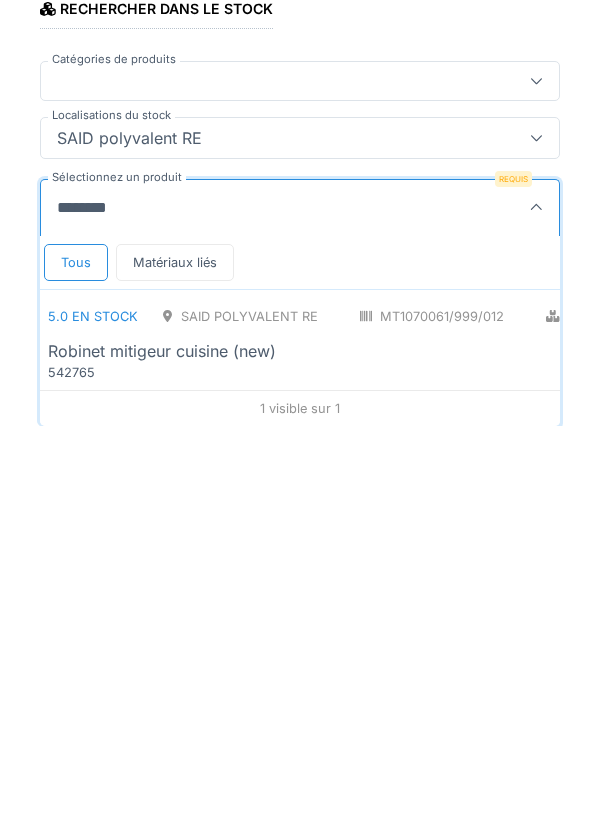click on "SAID polyvalent RE" at bounding box center (240, 714) 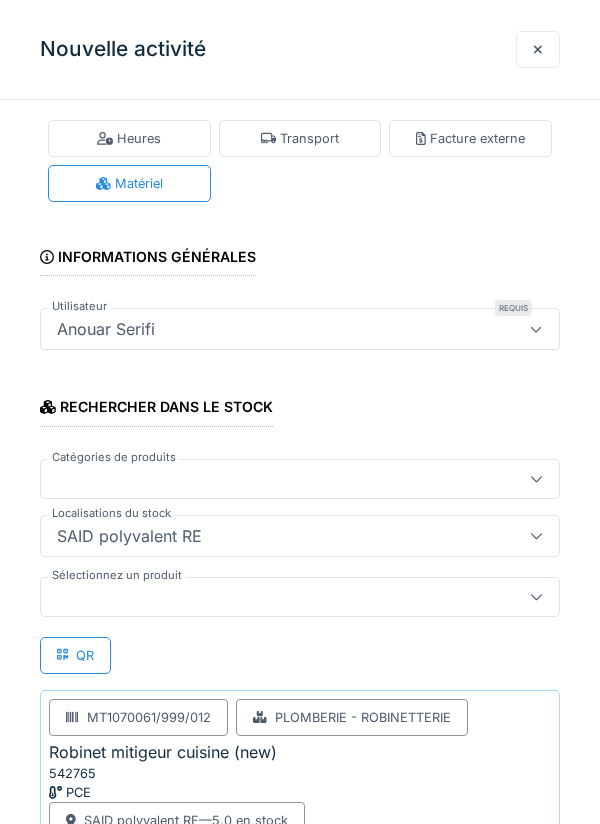 scroll, scrollTop: 129, scrollLeft: 0, axis: vertical 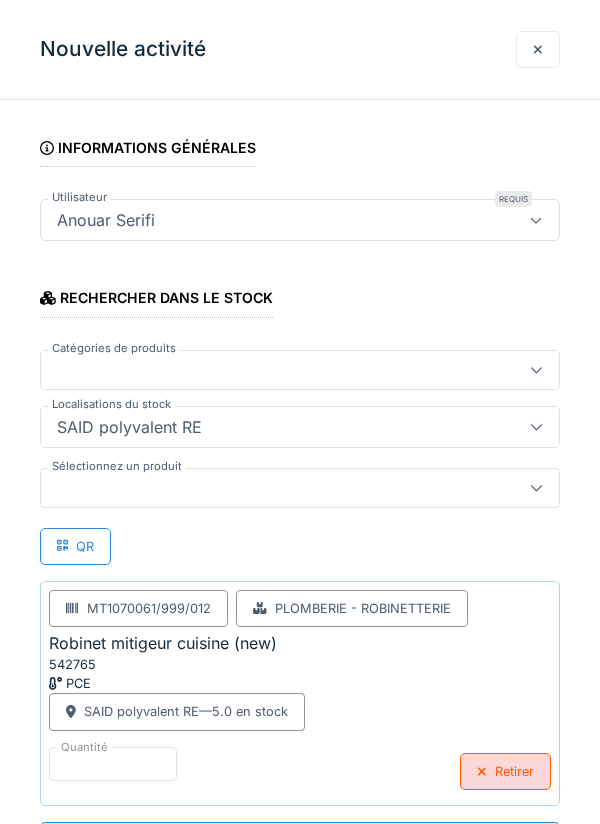 click on "**********" at bounding box center (300, 843) 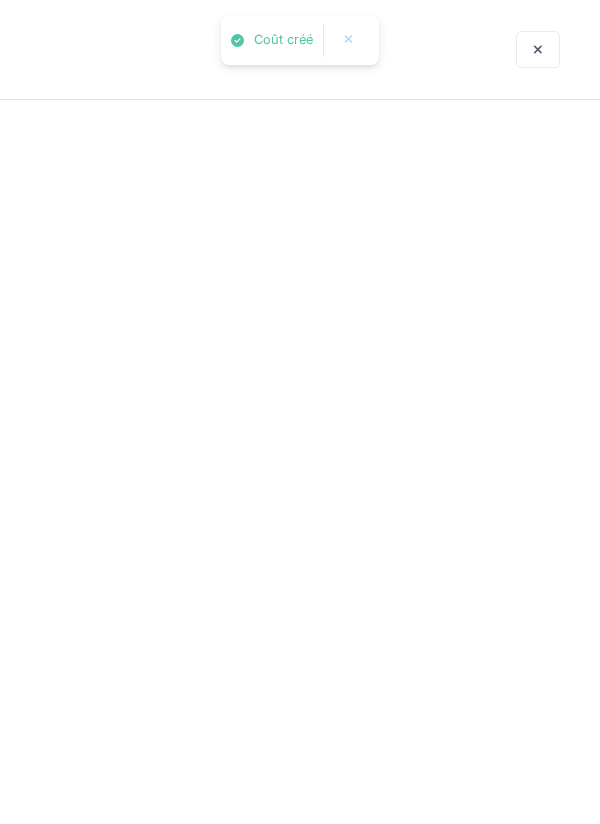 scroll, scrollTop: 0, scrollLeft: 0, axis: both 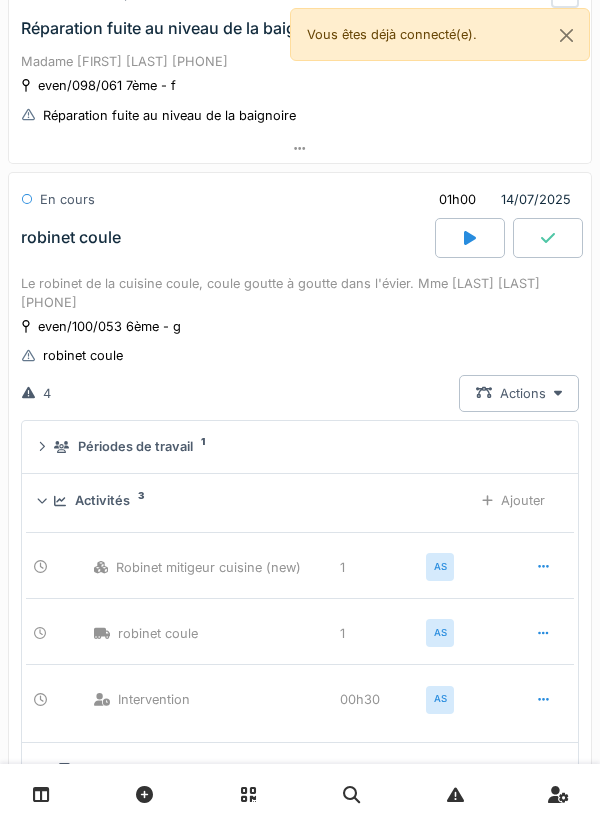 click at bounding box center [548, 238] 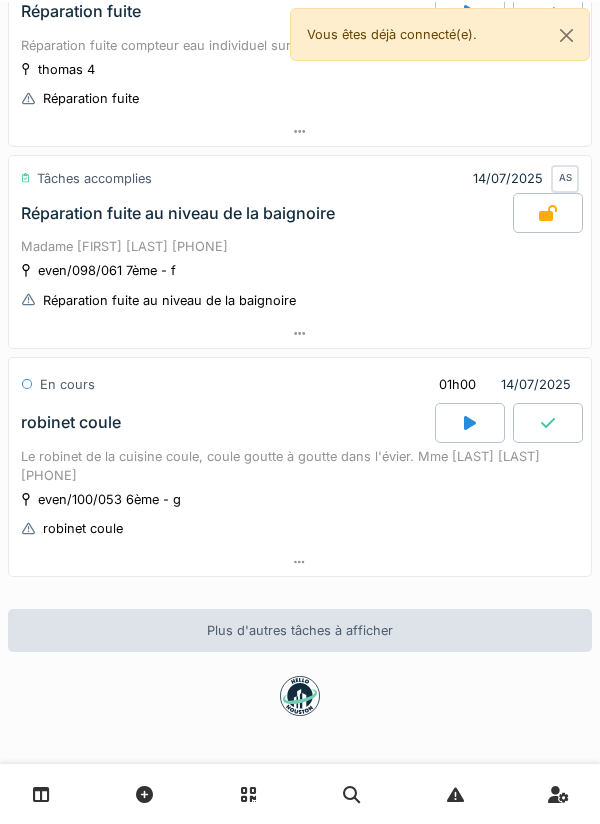 scroll, scrollTop: 654, scrollLeft: 0, axis: vertical 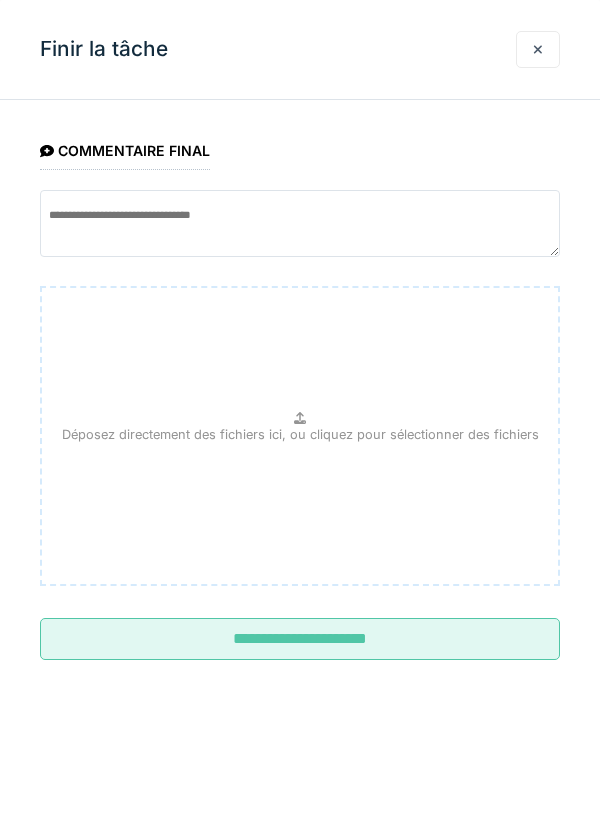 click on "**********" at bounding box center (300, 639) 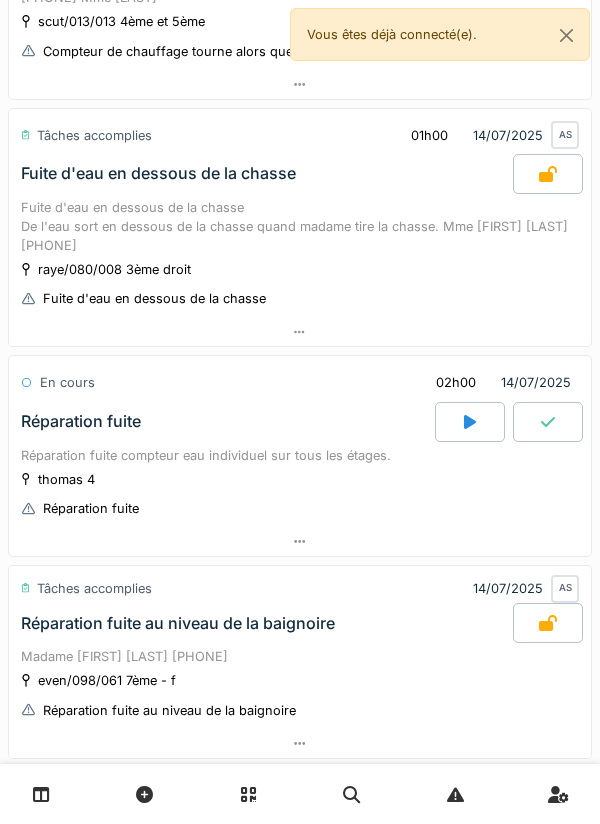 scroll, scrollTop: 0, scrollLeft: 0, axis: both 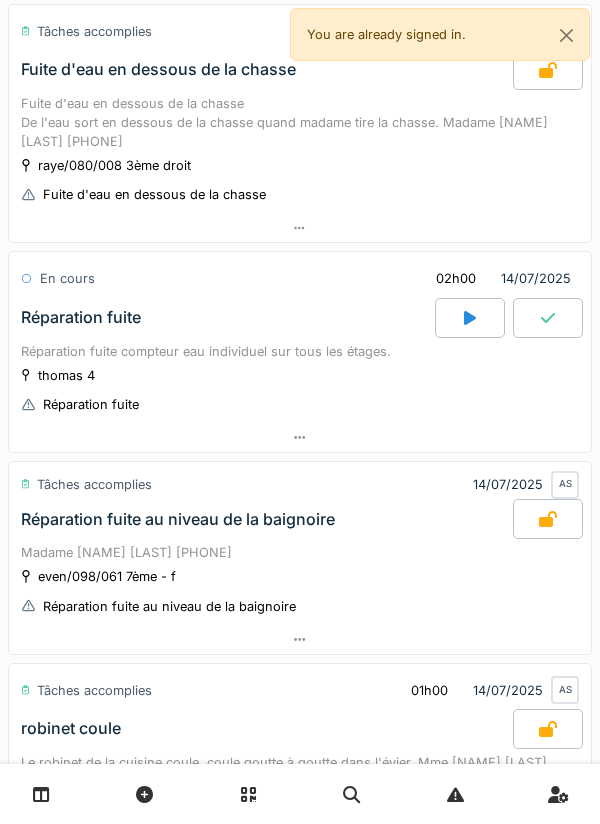 click on "Réparation fuite" at bounding box center (226, 318) 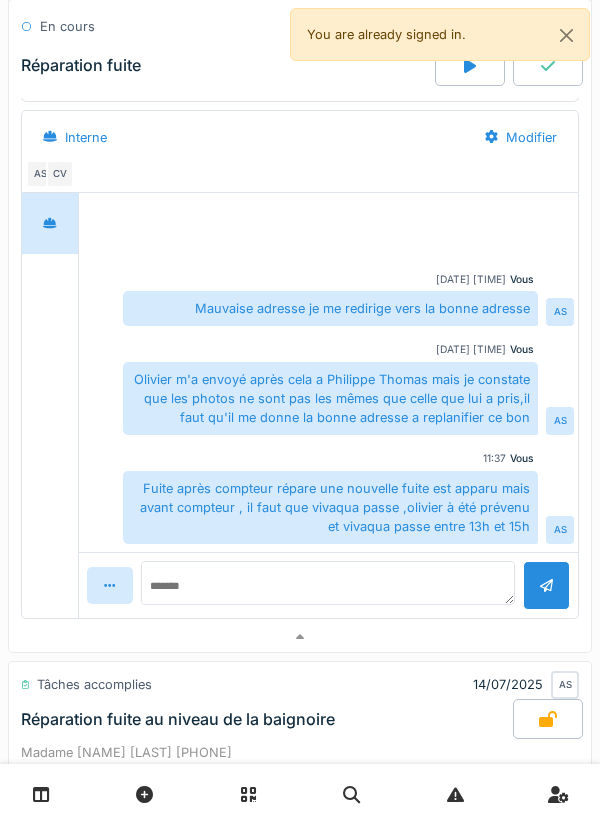 scroll, scrollTop: 902, scrollLeft: 0, axis: vertical 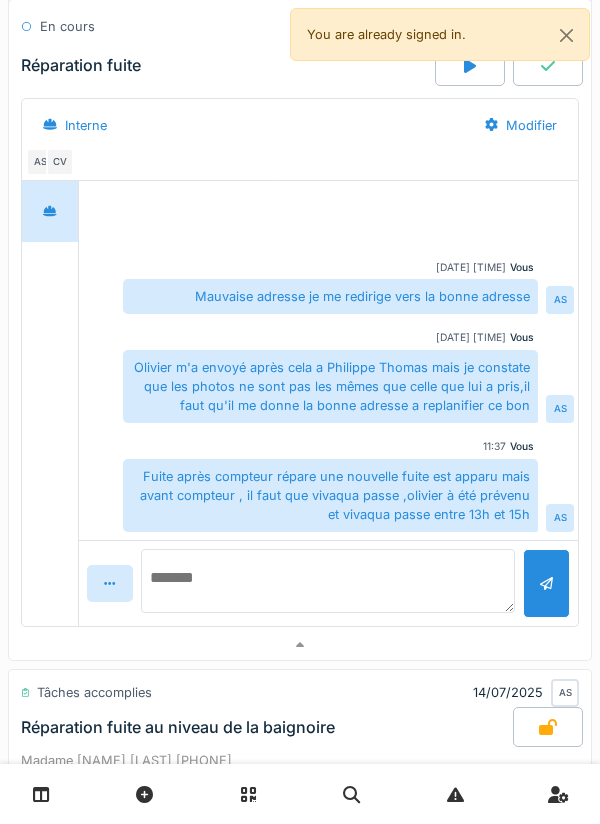 click at bounding box center (328, 581) 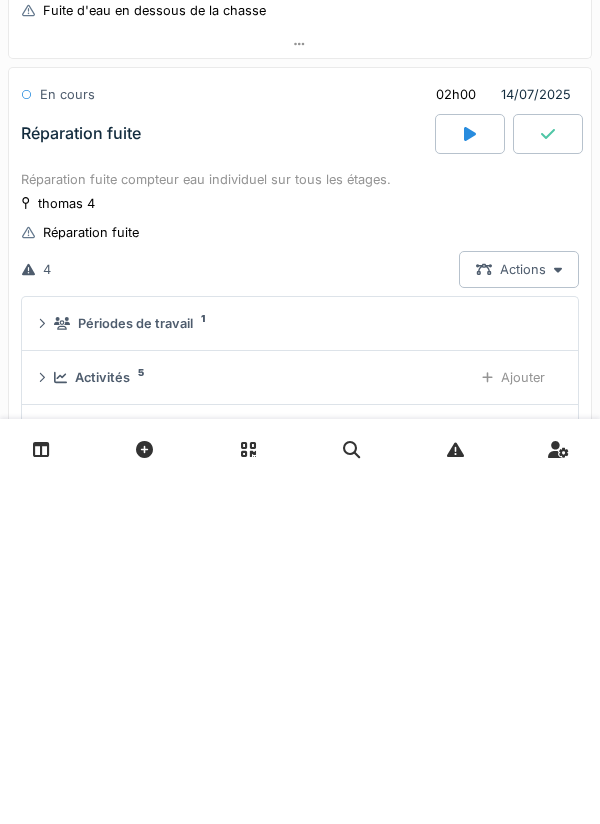 scroll, scrollTop: 182, scrollLeft: 0, axis: vertical 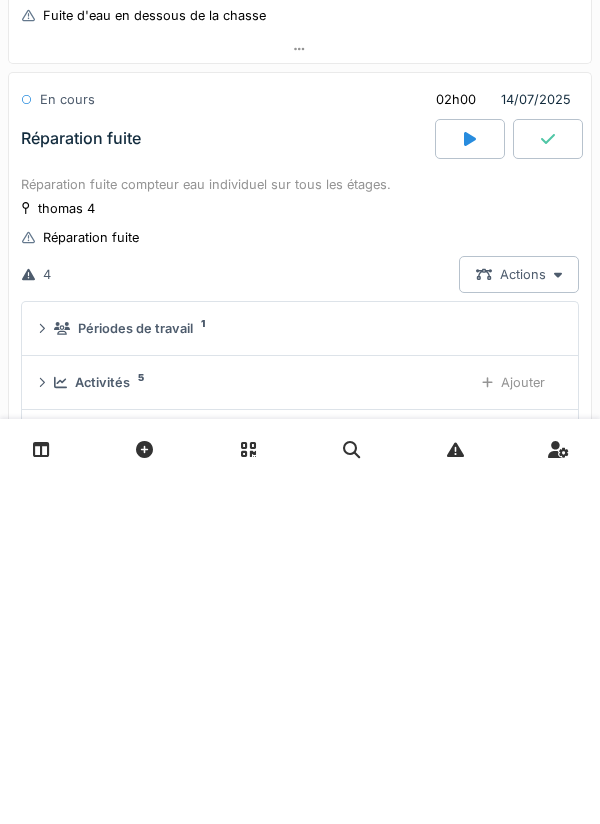 click at bounding box center (548, 484) 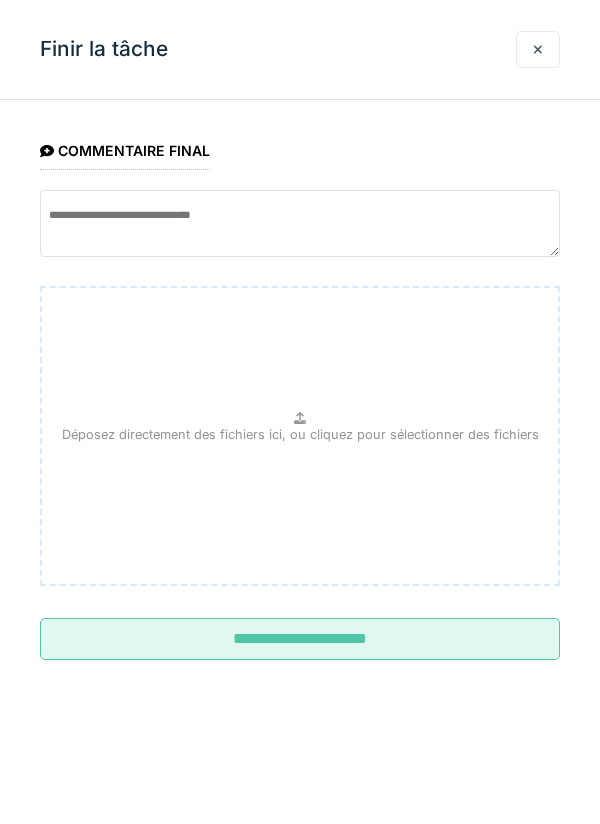 click at bounding box center (538, 49) 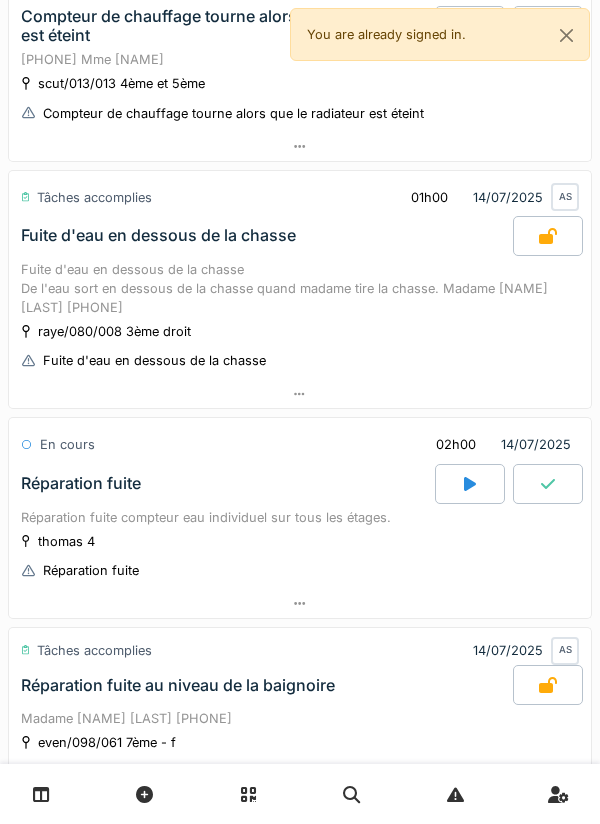 click 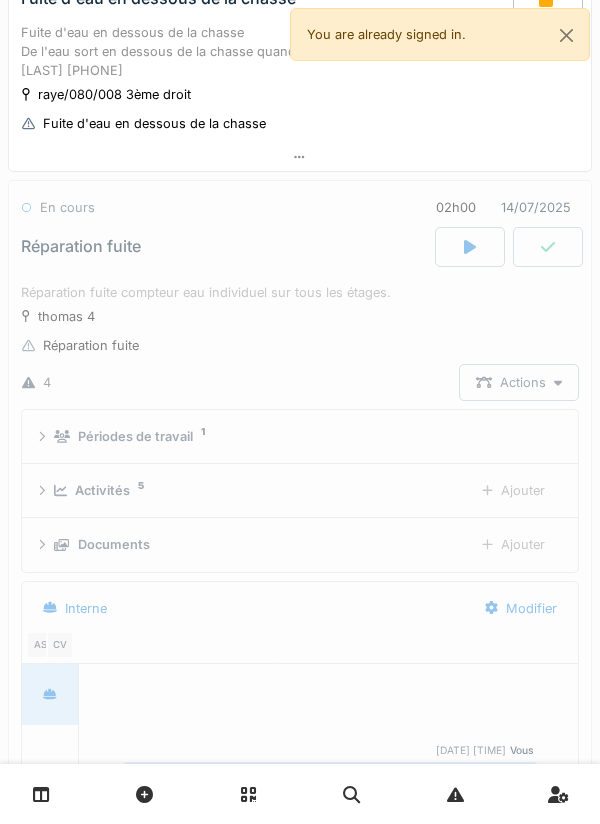 scroll, scrollTop: 519, scrollLeft: 0, axis: vertical 